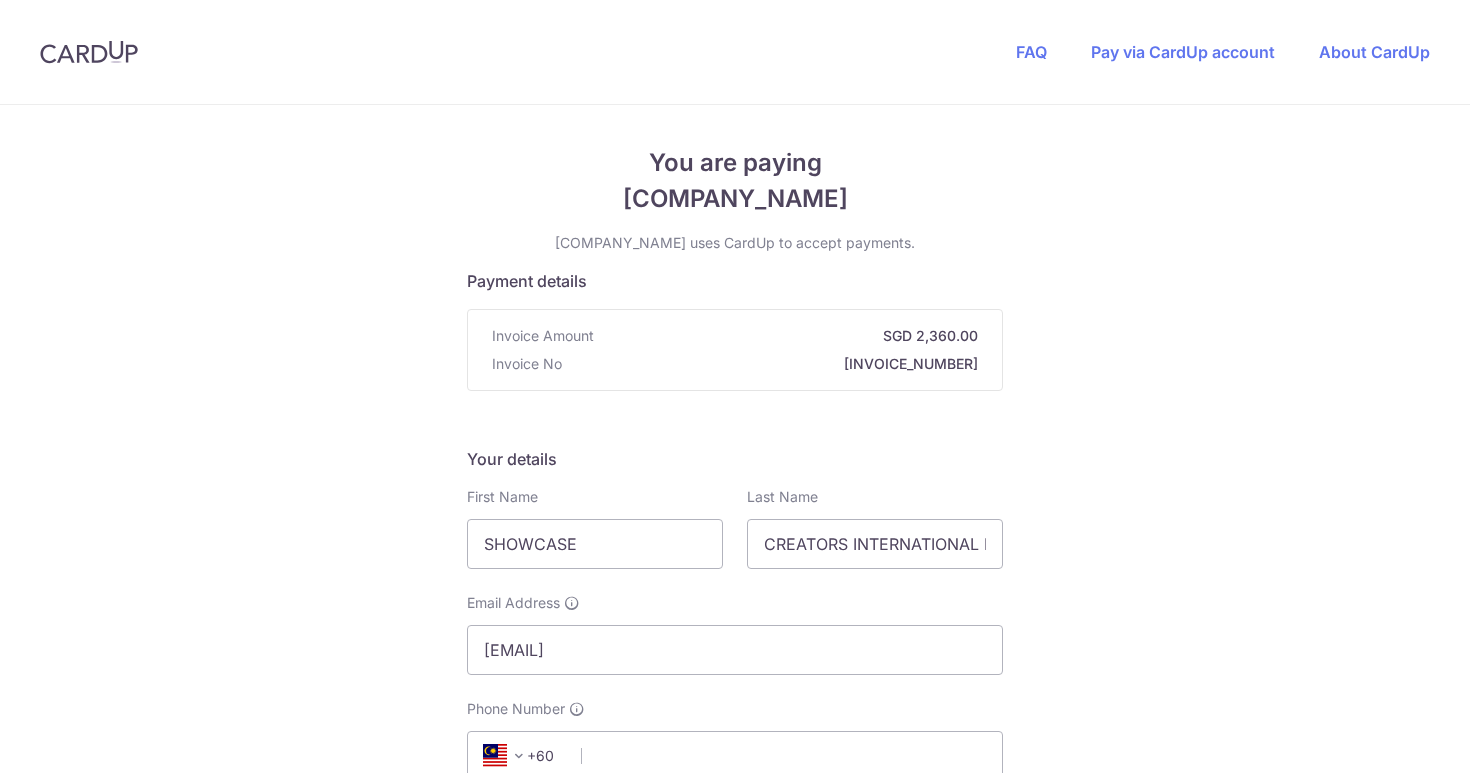 select on "159" 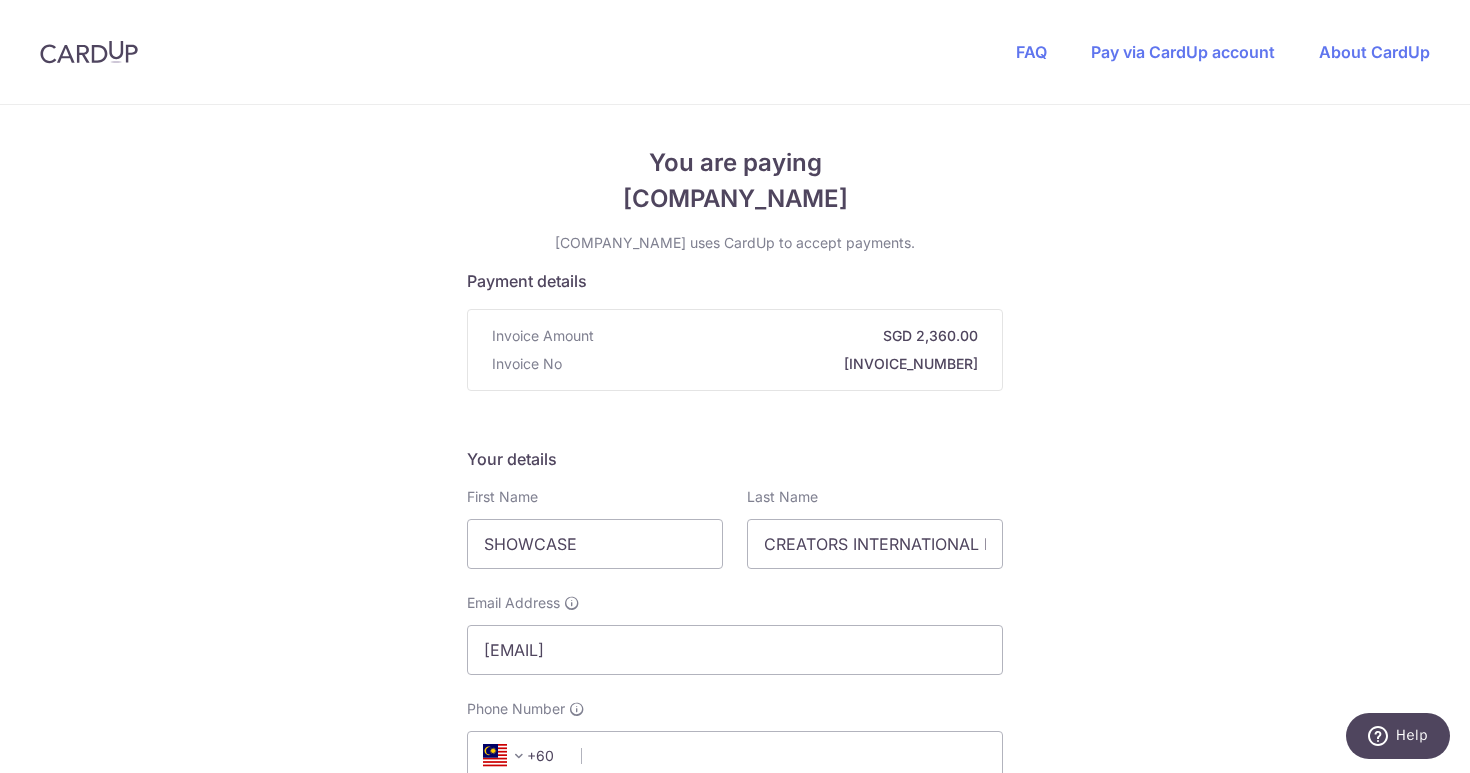 scroll, scrollTop: 0, scrollLeft: 0, axis: both 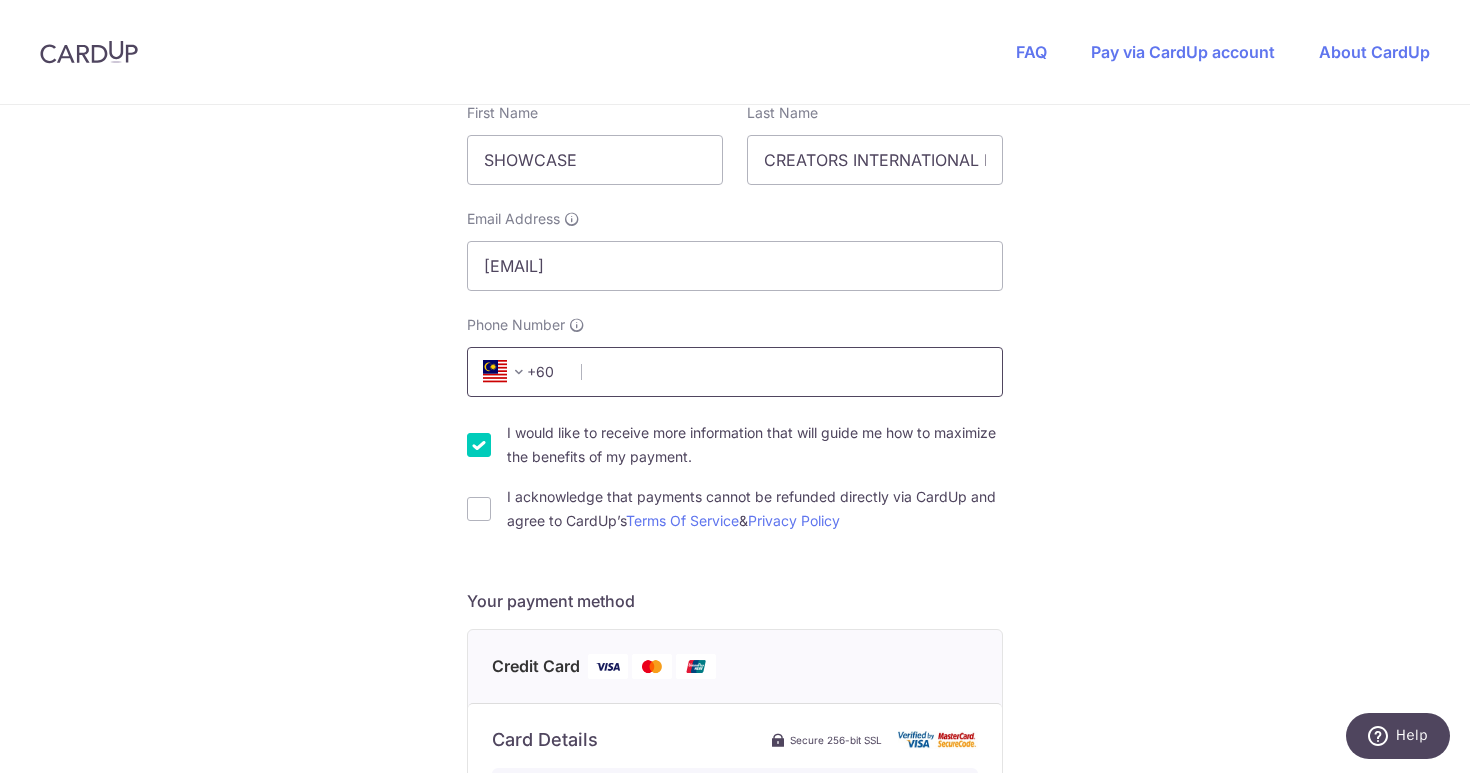 click on "Phone Number" at bounding box center (735, 372) 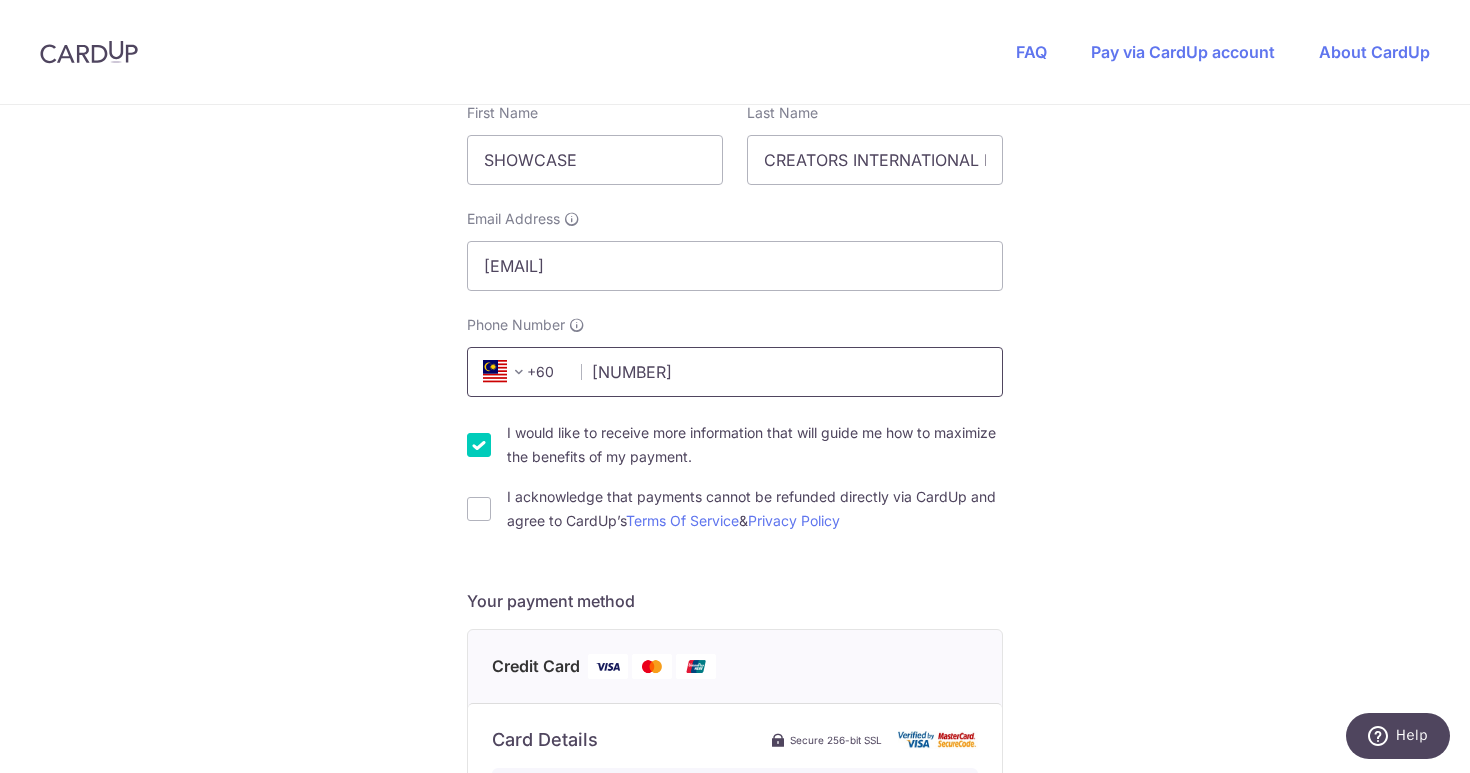 type on "[NUMBER]" 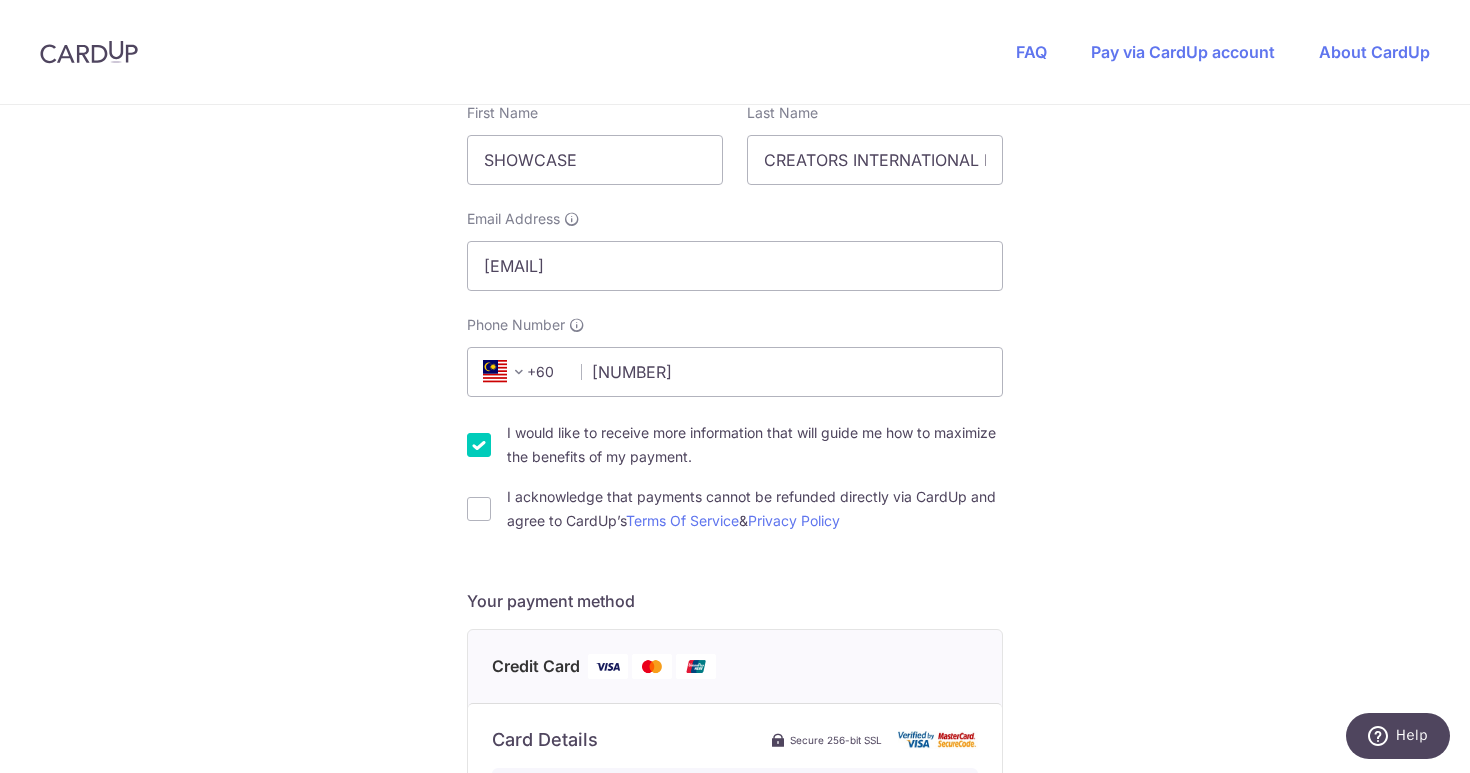 click on "You are paying
[COMPANY_NAME]
[COMPANY_NAME] uses CardUp to accept payments.
Payment details
Invoice Amount
SGD [PRICE]
Invoice No
[INVOICE_NUMBER]
Your details
First Name
SHOWCASE
Last Name
[COMPANY_NAME]
Email Address
[EMAIL]
Phone Number
+376" at bounding box center (735, 649) 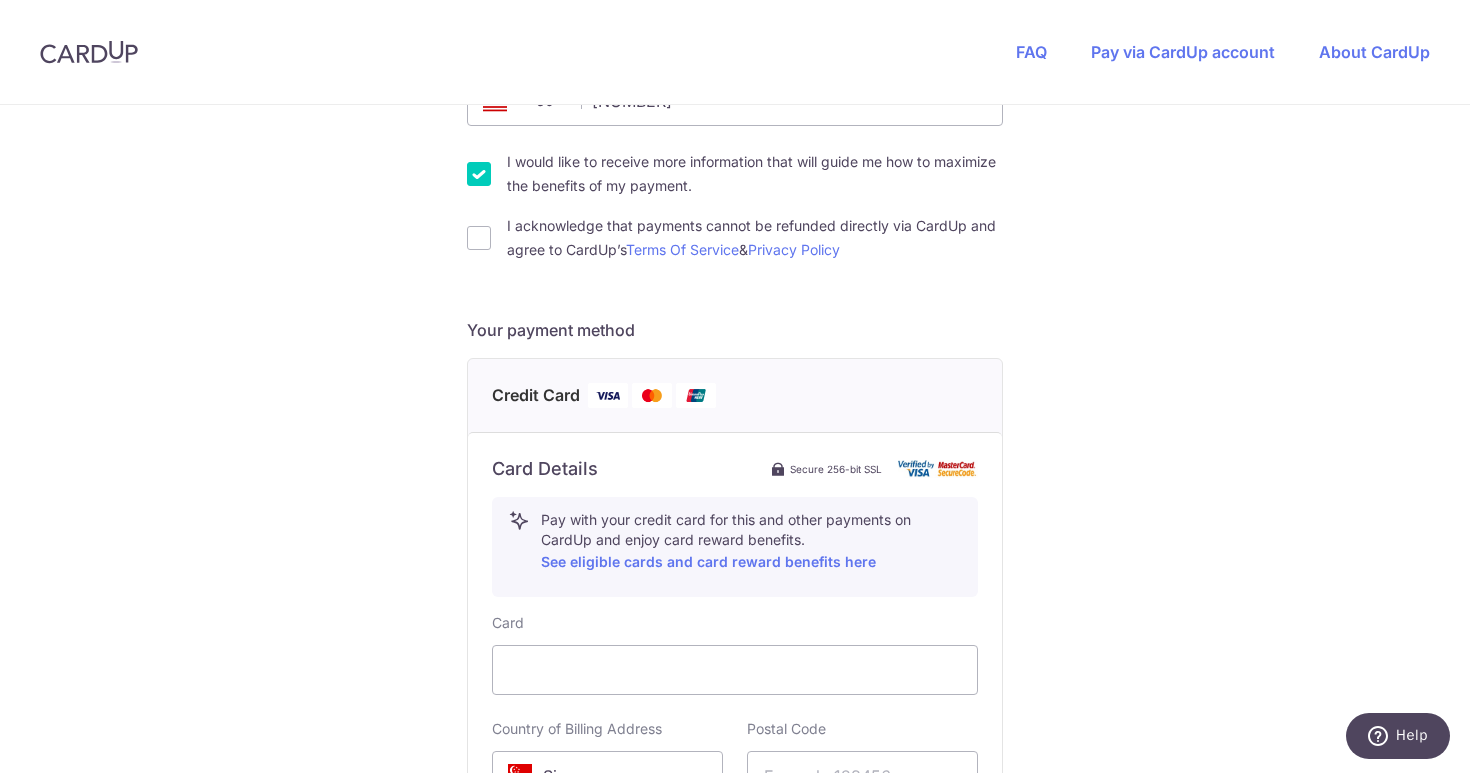 scroll, scrollTop: 442, scrollLeft: 0, axis: vertical 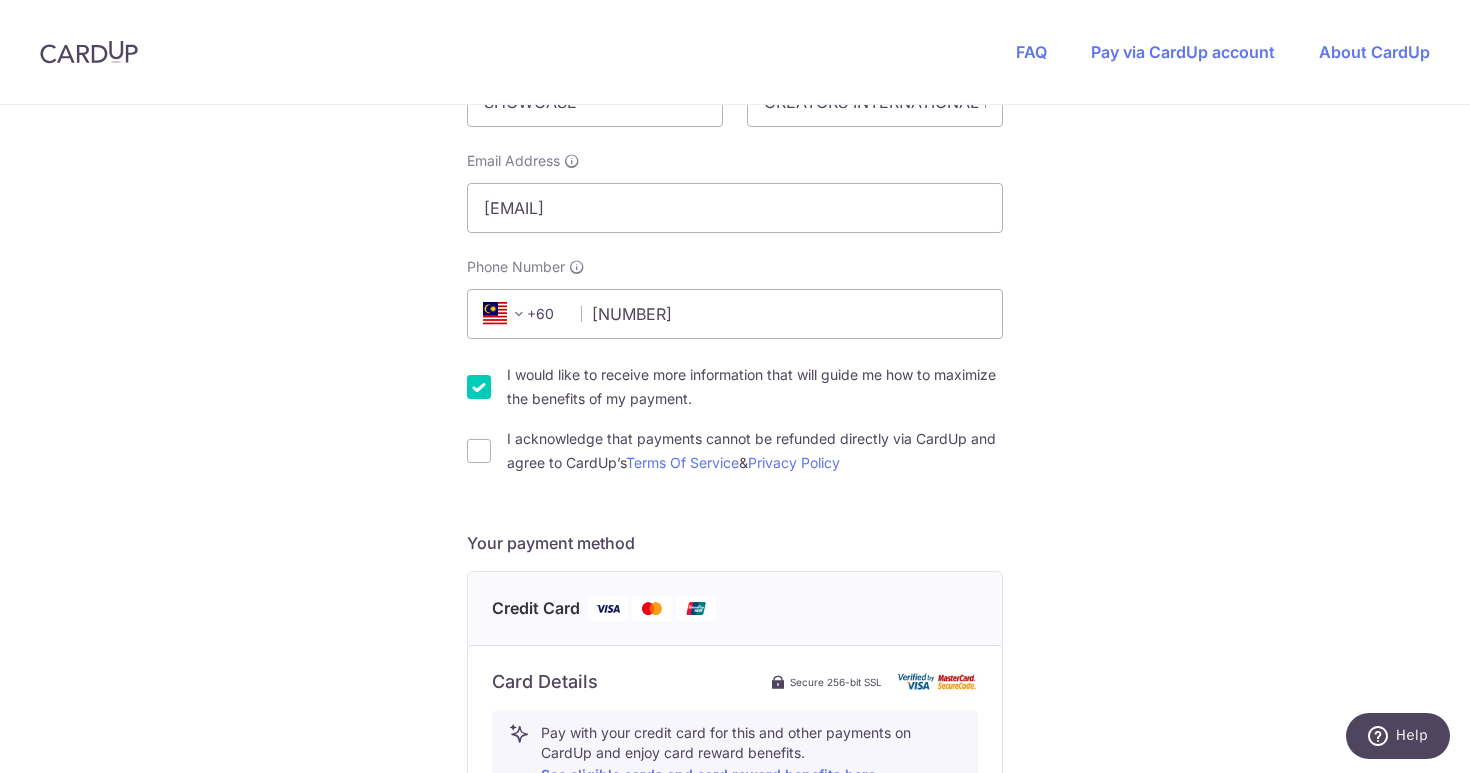 click on "I would like to receive more information that will guide me how to maximize the benefits of my payment." at bounding box center (479, 387) 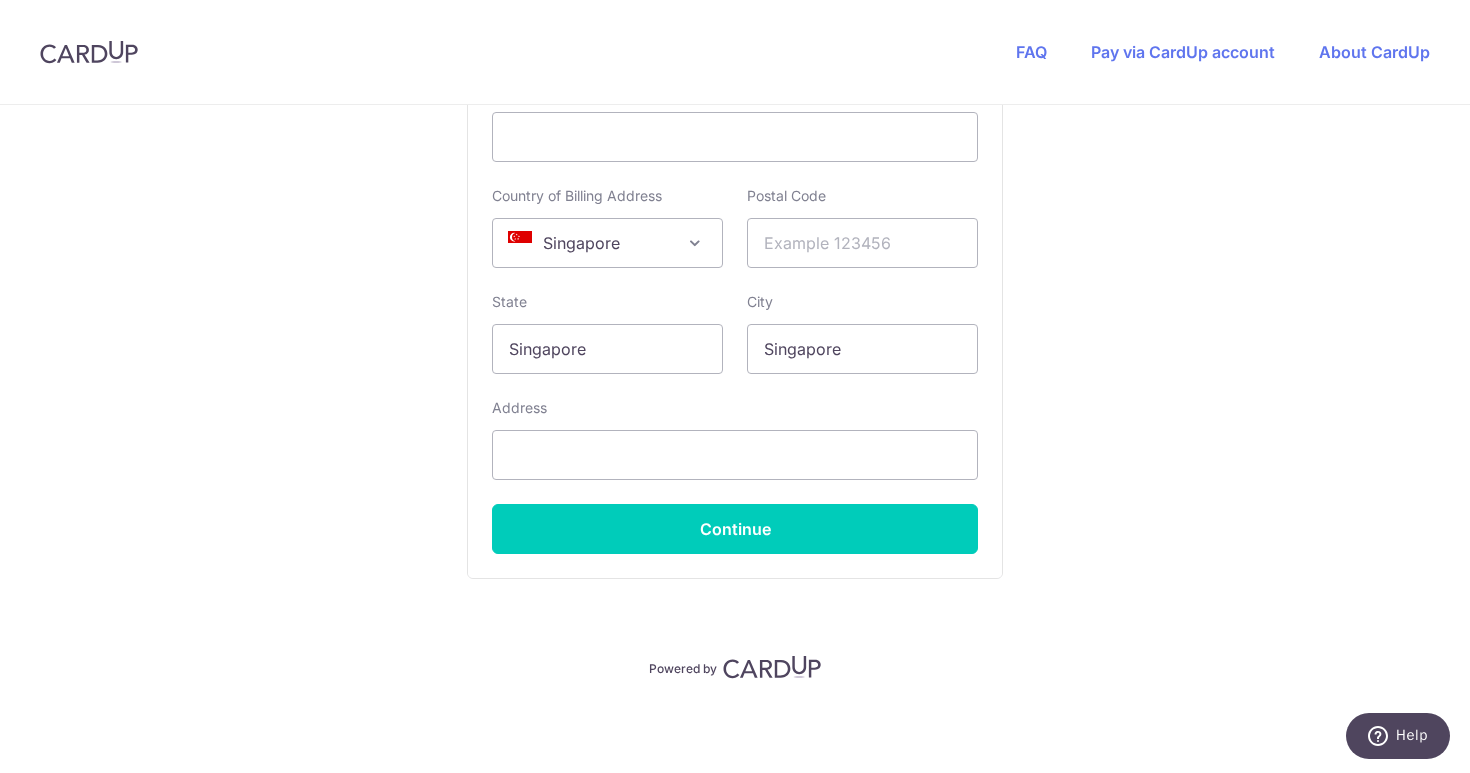 scroll, scrollTop: 1193, scrollLeft: 0, axis: vertical 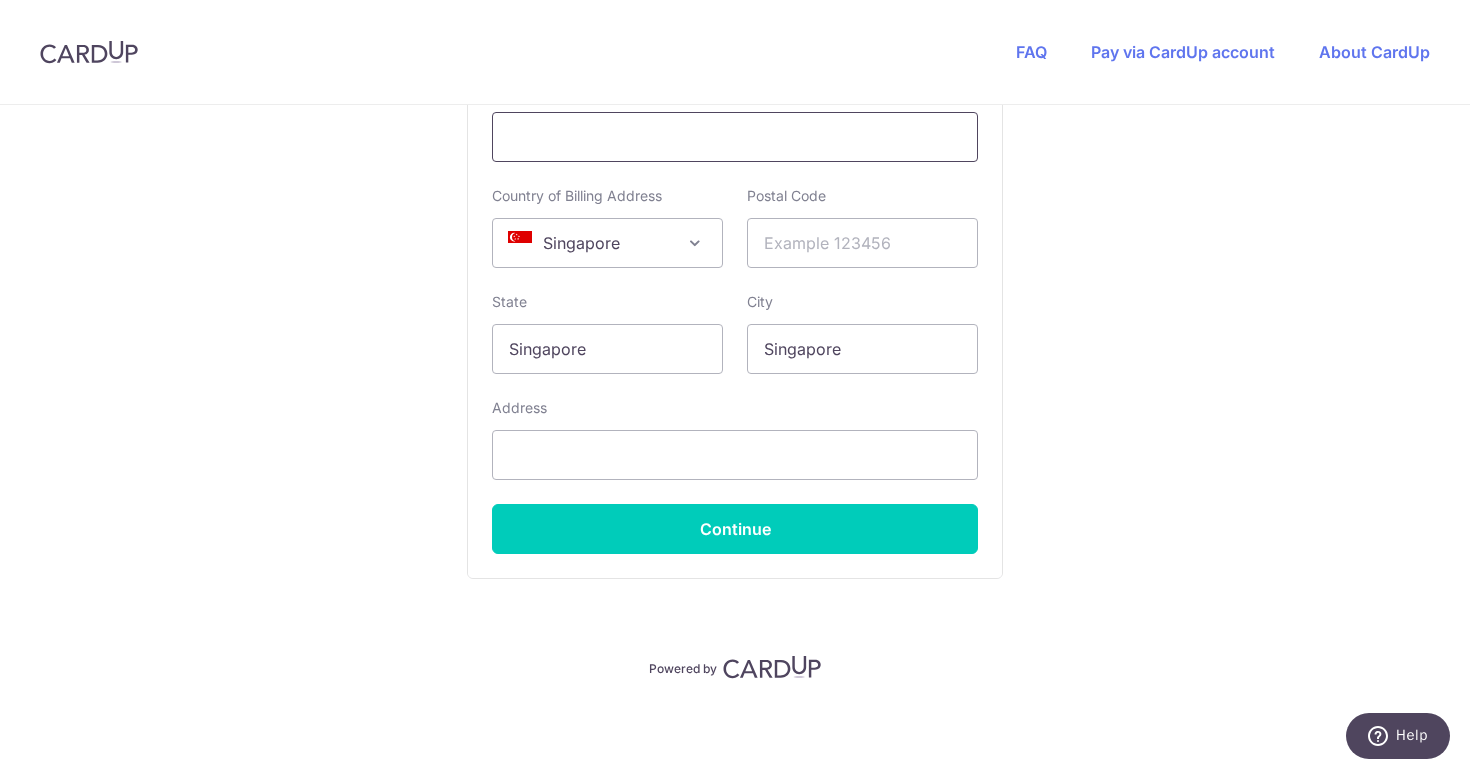 click at bounding box center (735, 137) 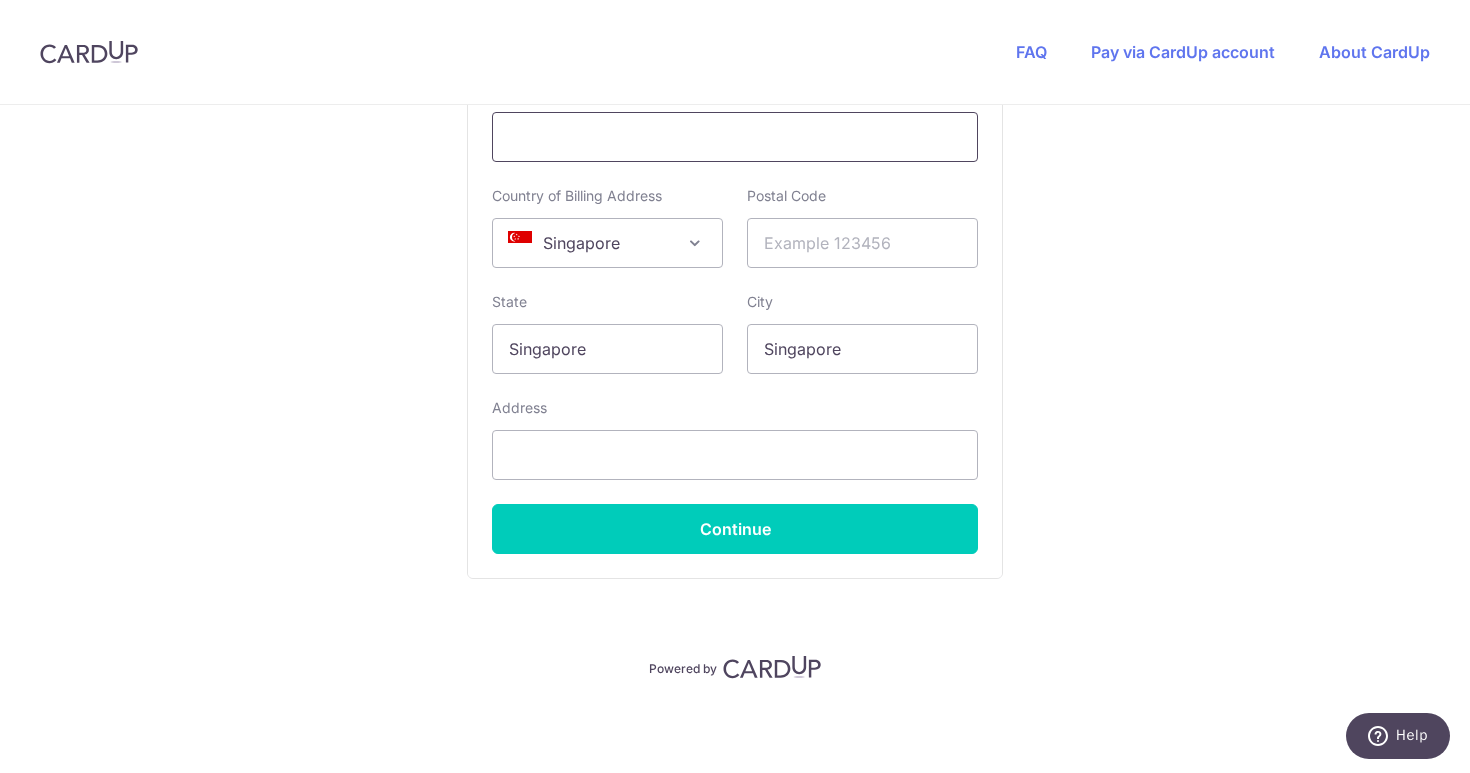 click at bounding box center (735, 137) 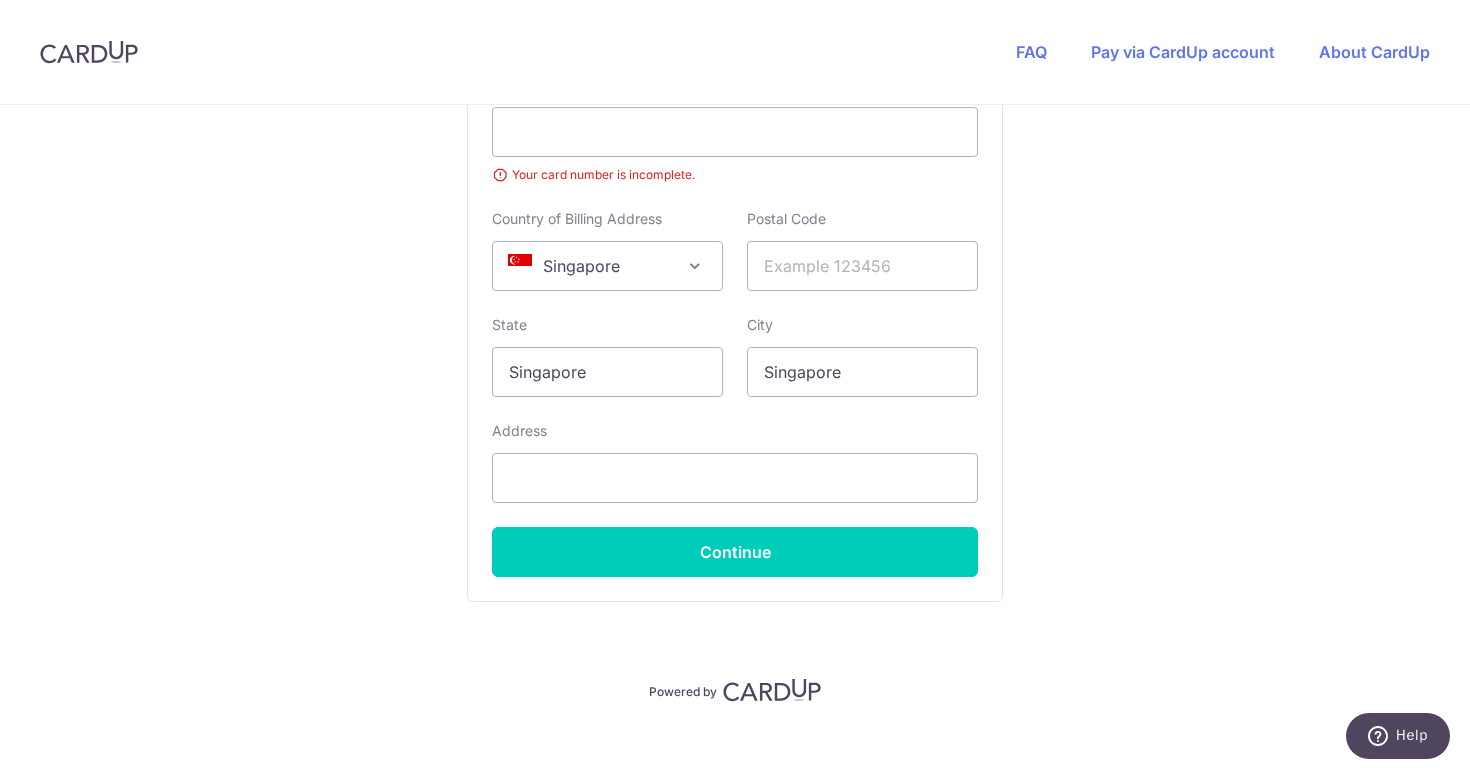 click on "Singapore" at bounding box center (607, 266) 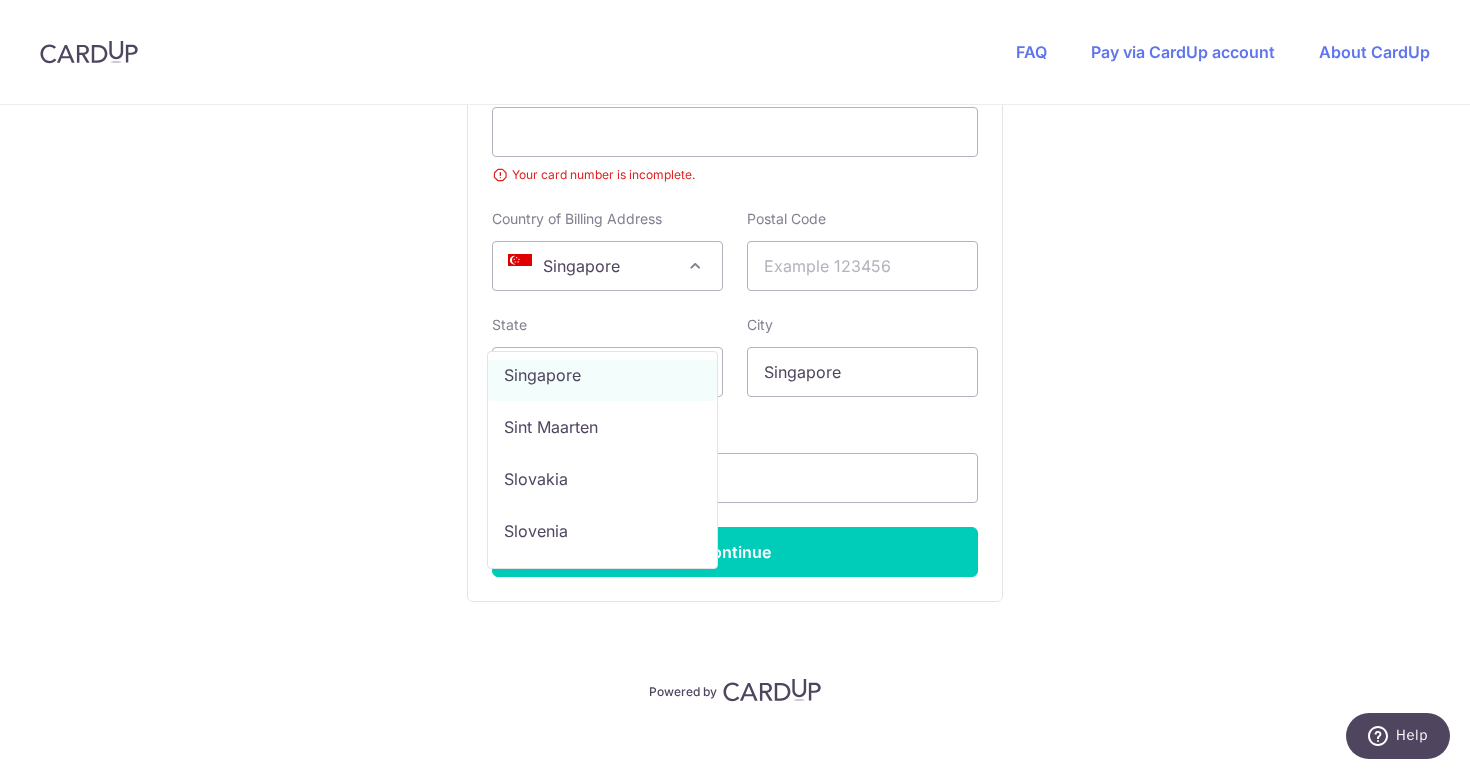 scroll, scrollTop: 10784, scrollLeft: 0, axis: vertical 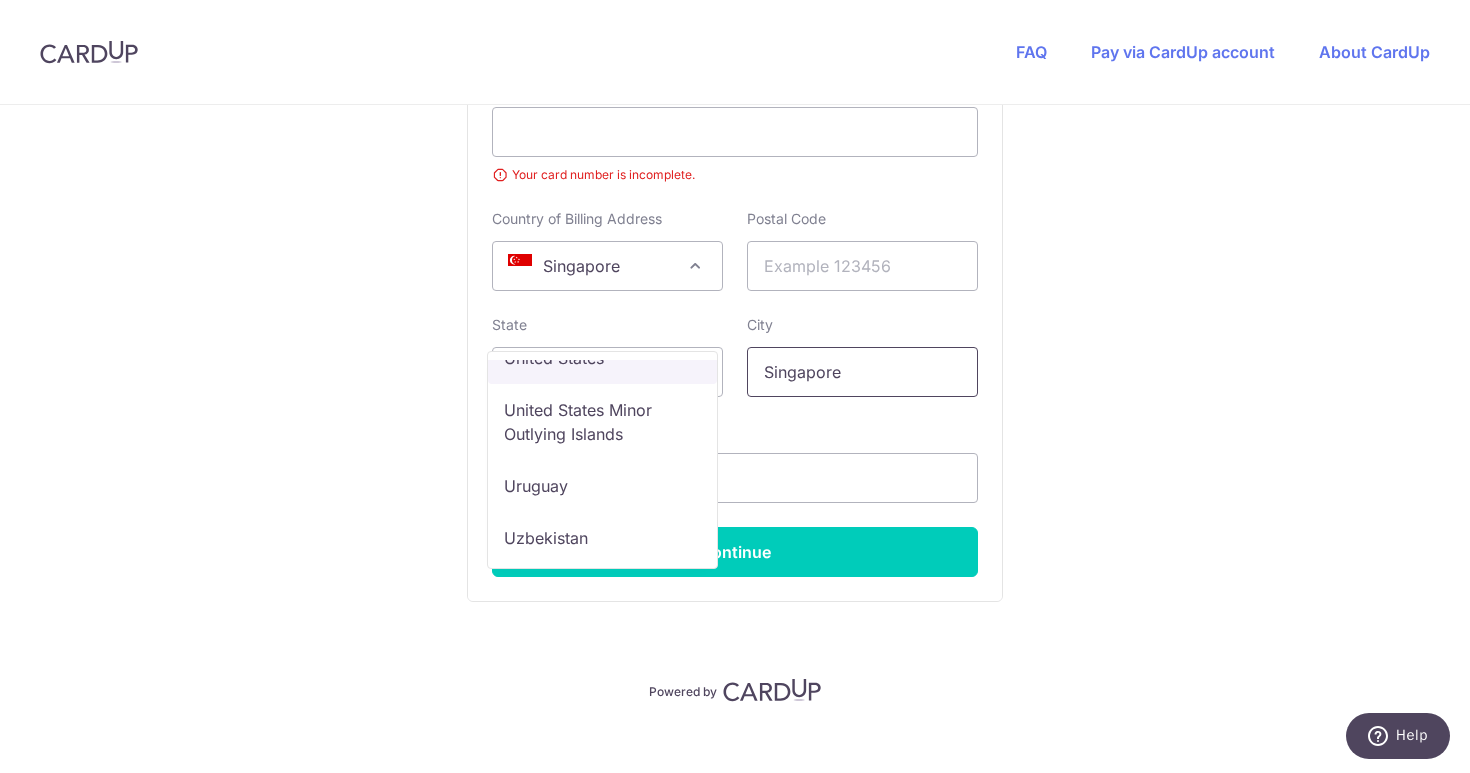 select on "US" 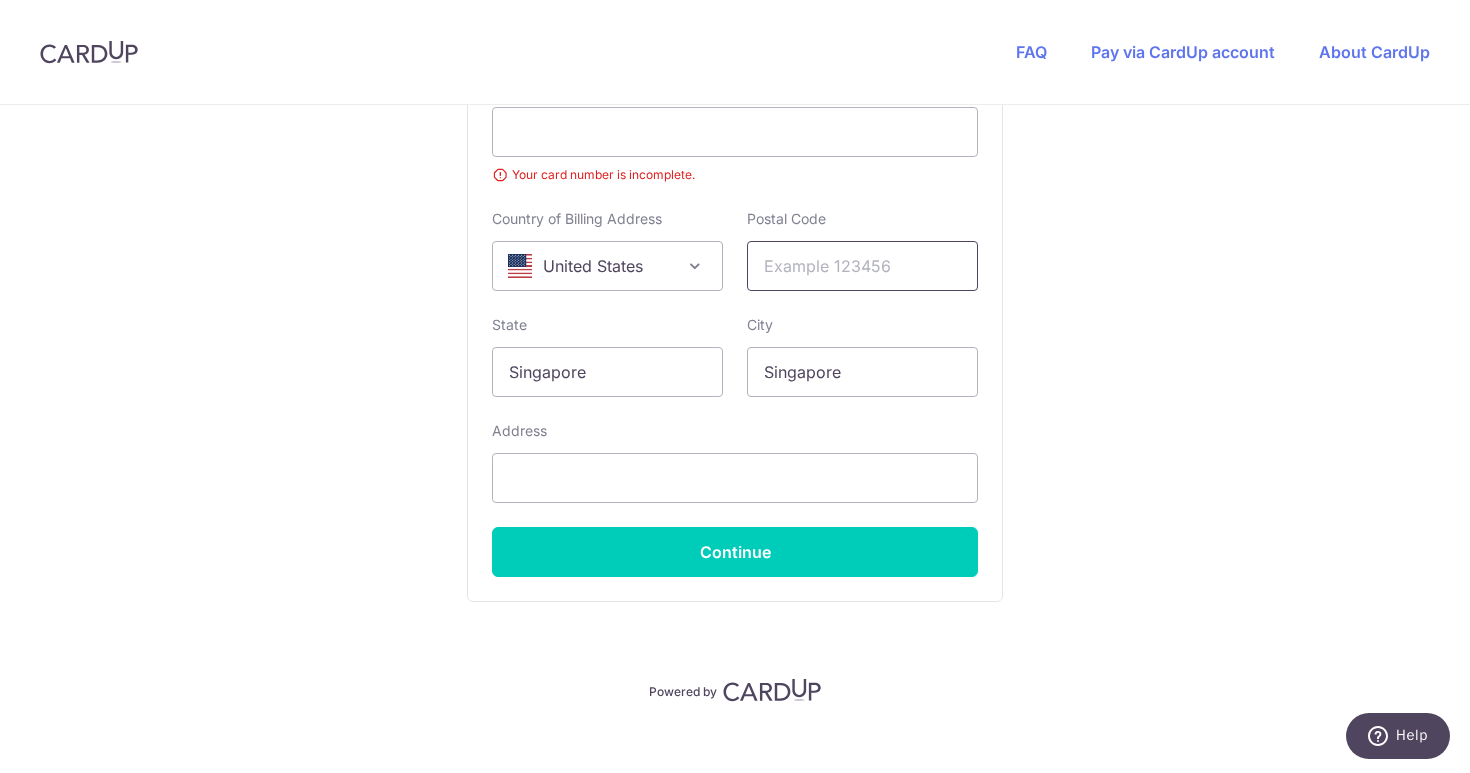 click at bounding box center [862, 266] 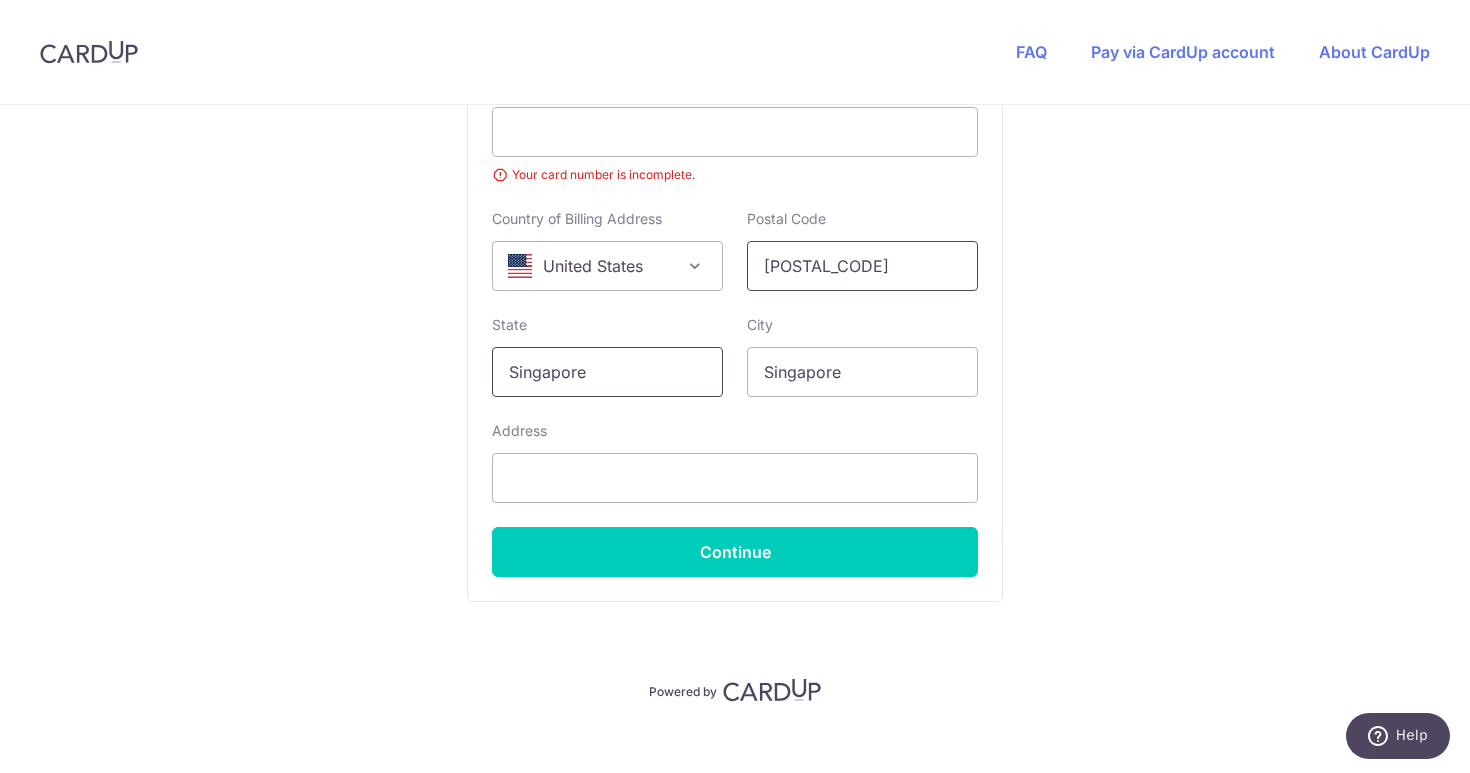 type on "[POSTAL_CODE]" 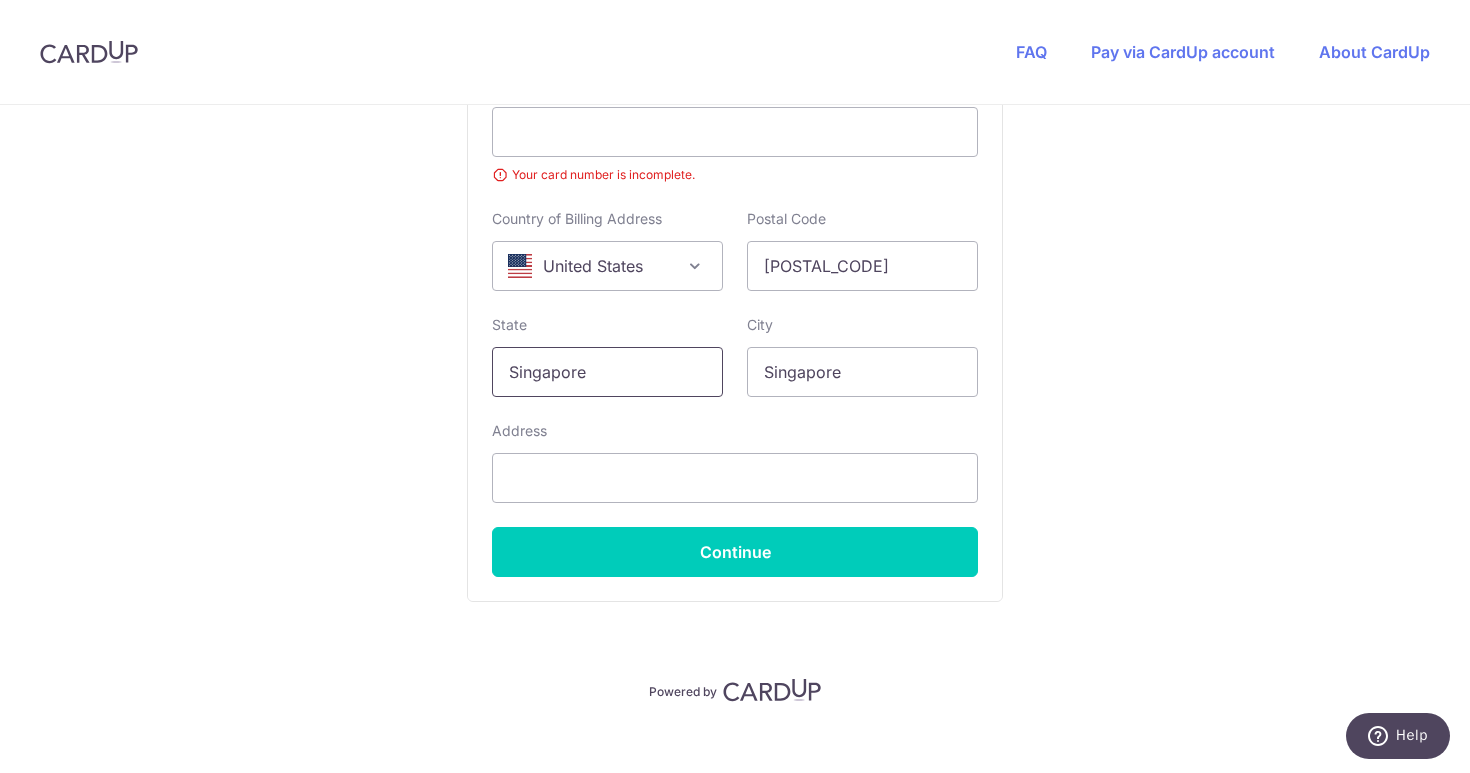 click on "Singapore" at bounding box center (607, 372) 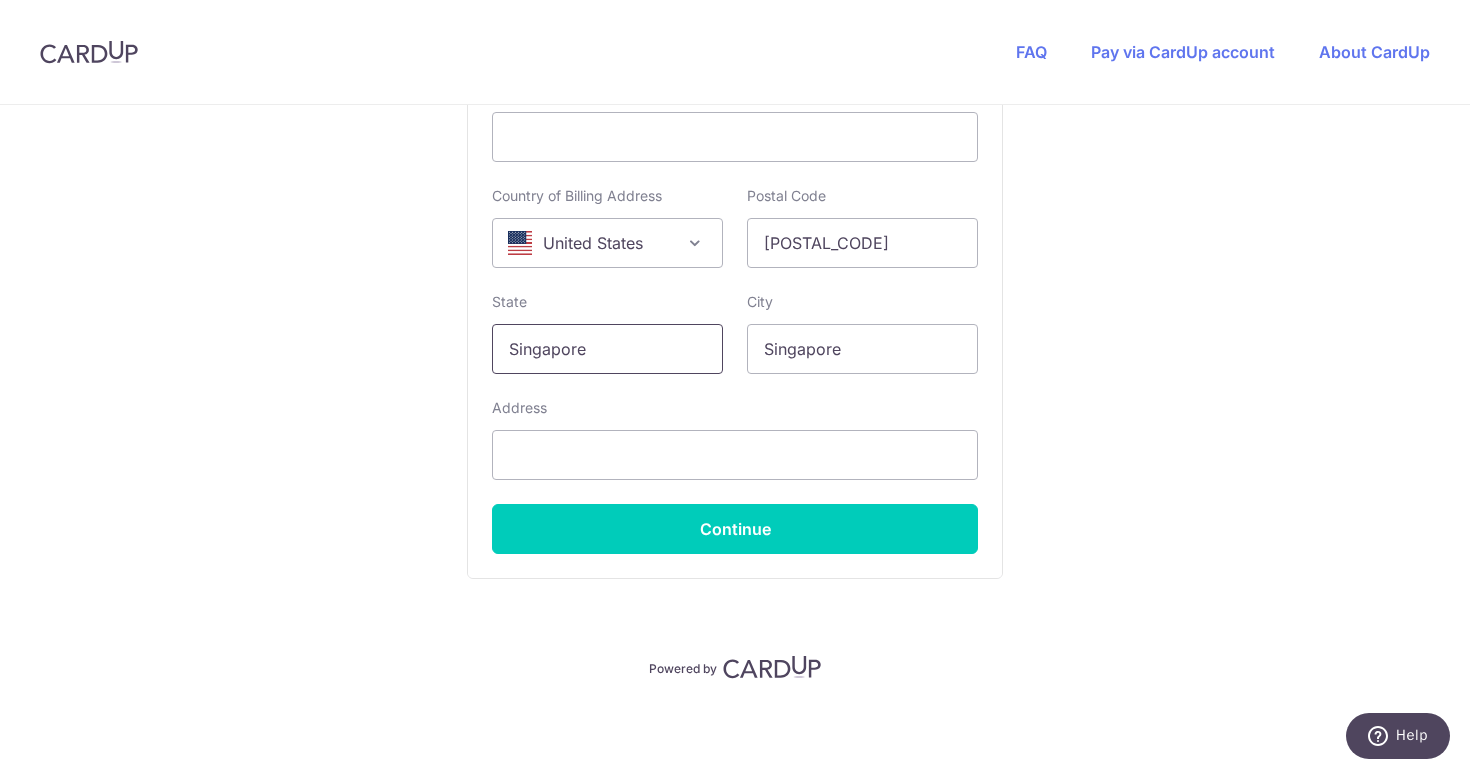 click on "Singapore" at bounding box center (607, 349) 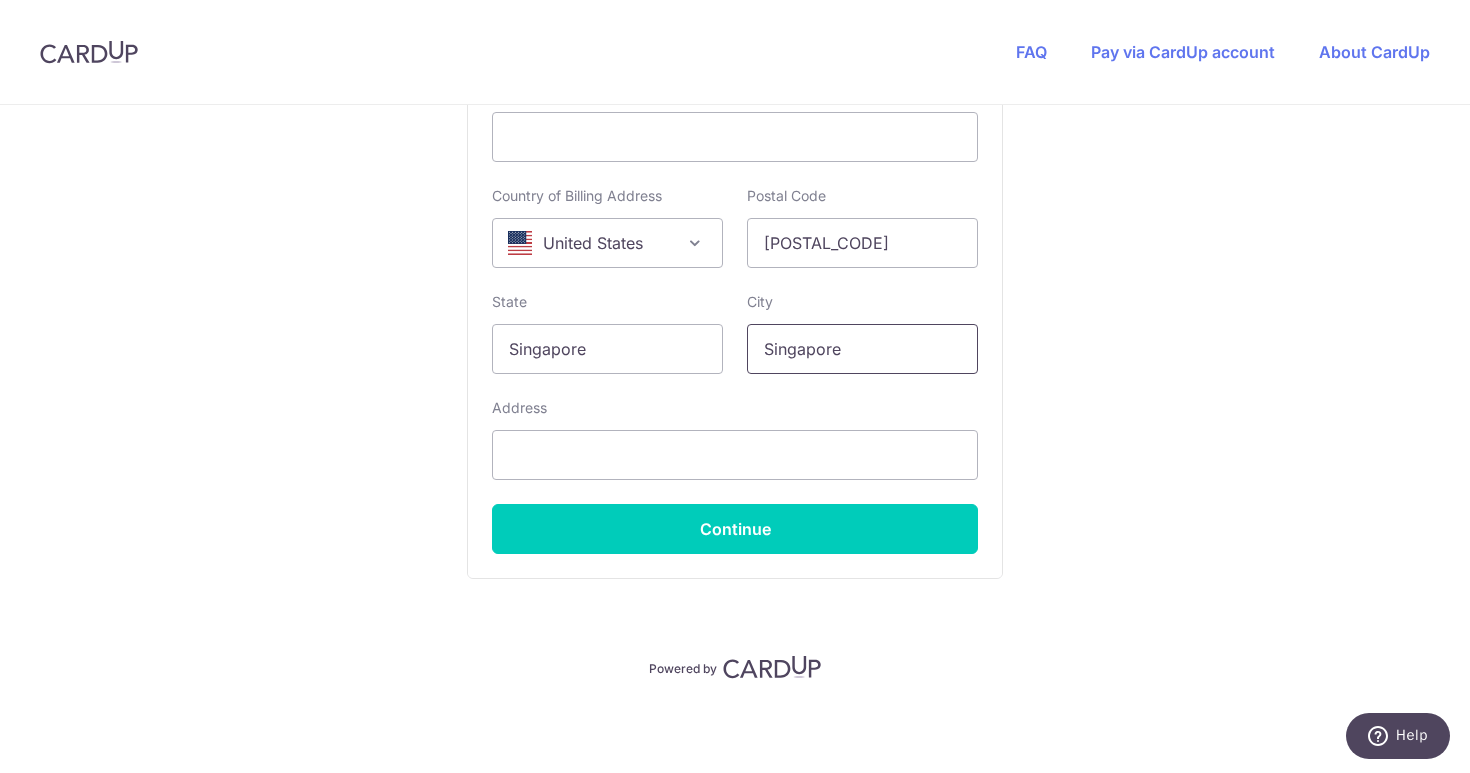 click on "Singapore" at bounding box center [862, 349] 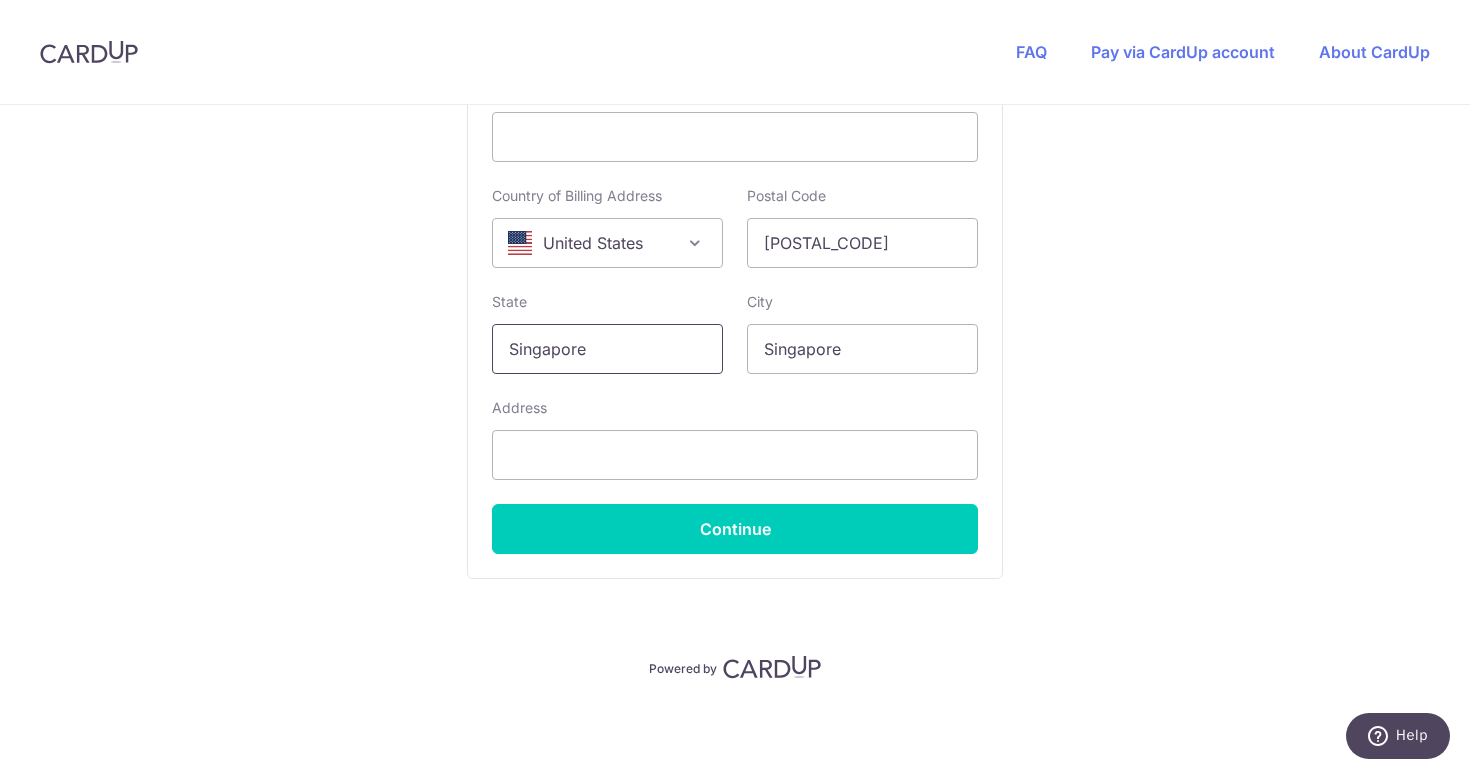 click on "Singapore" at bounding box center [607, 349] 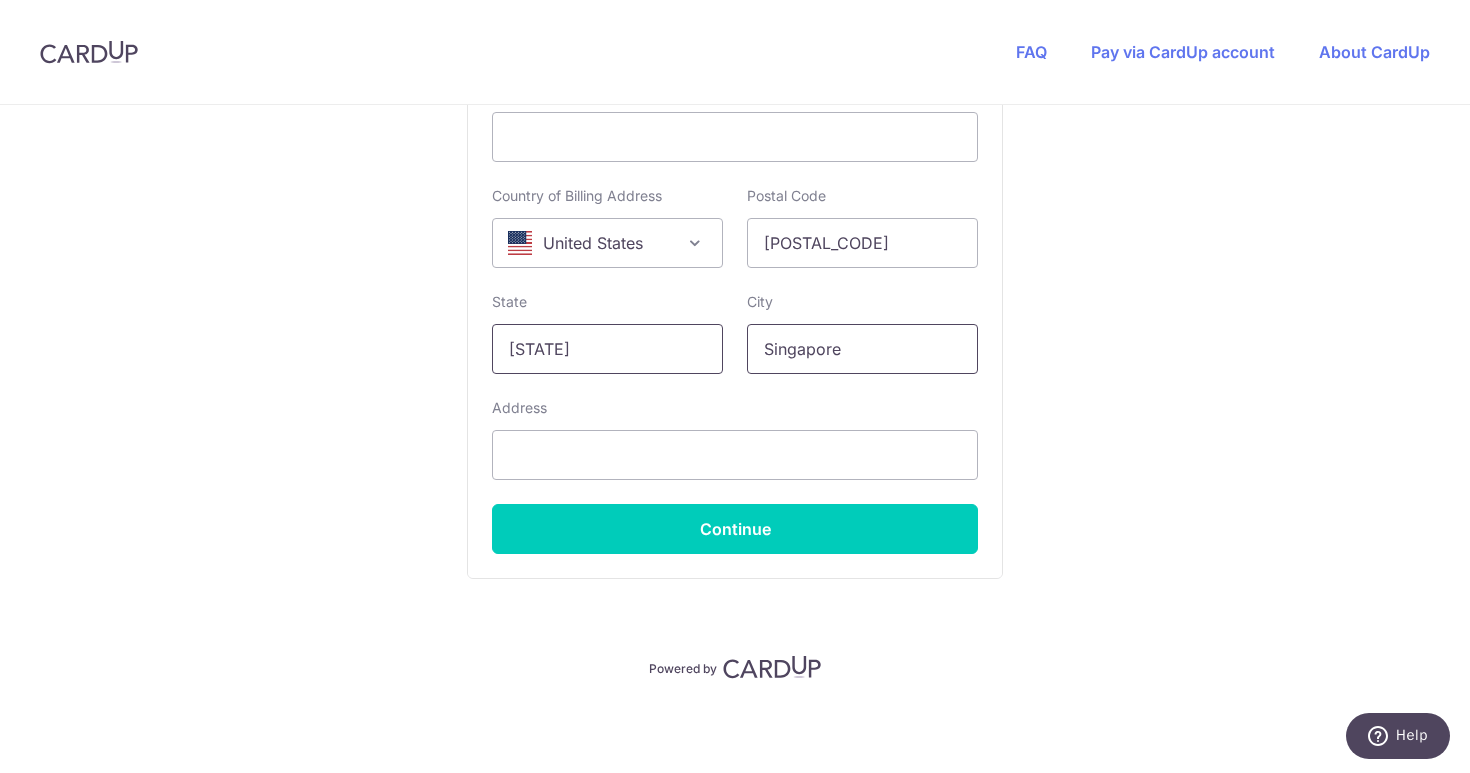 type on "[STATE]" 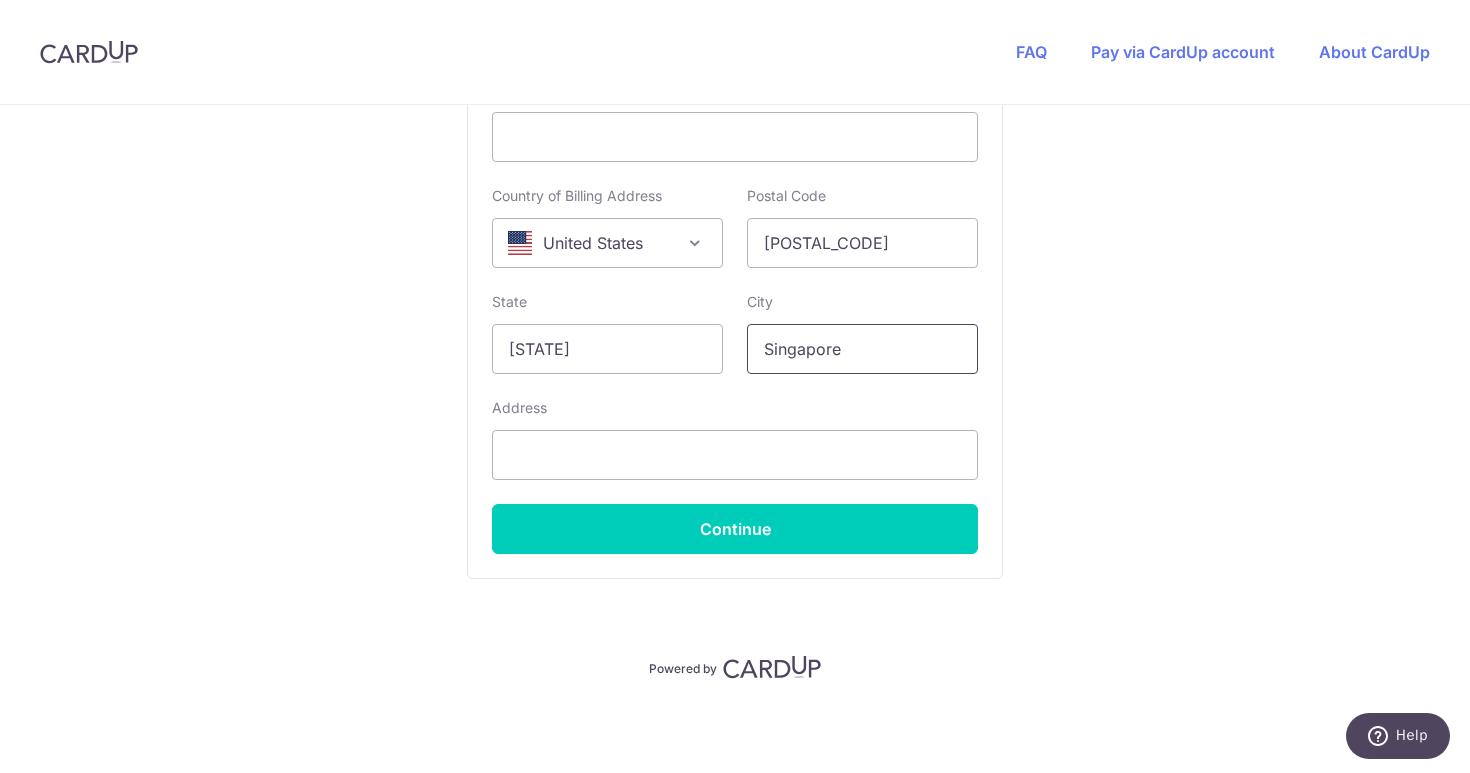 click on "Singapore" at bounding box center [862, 349] 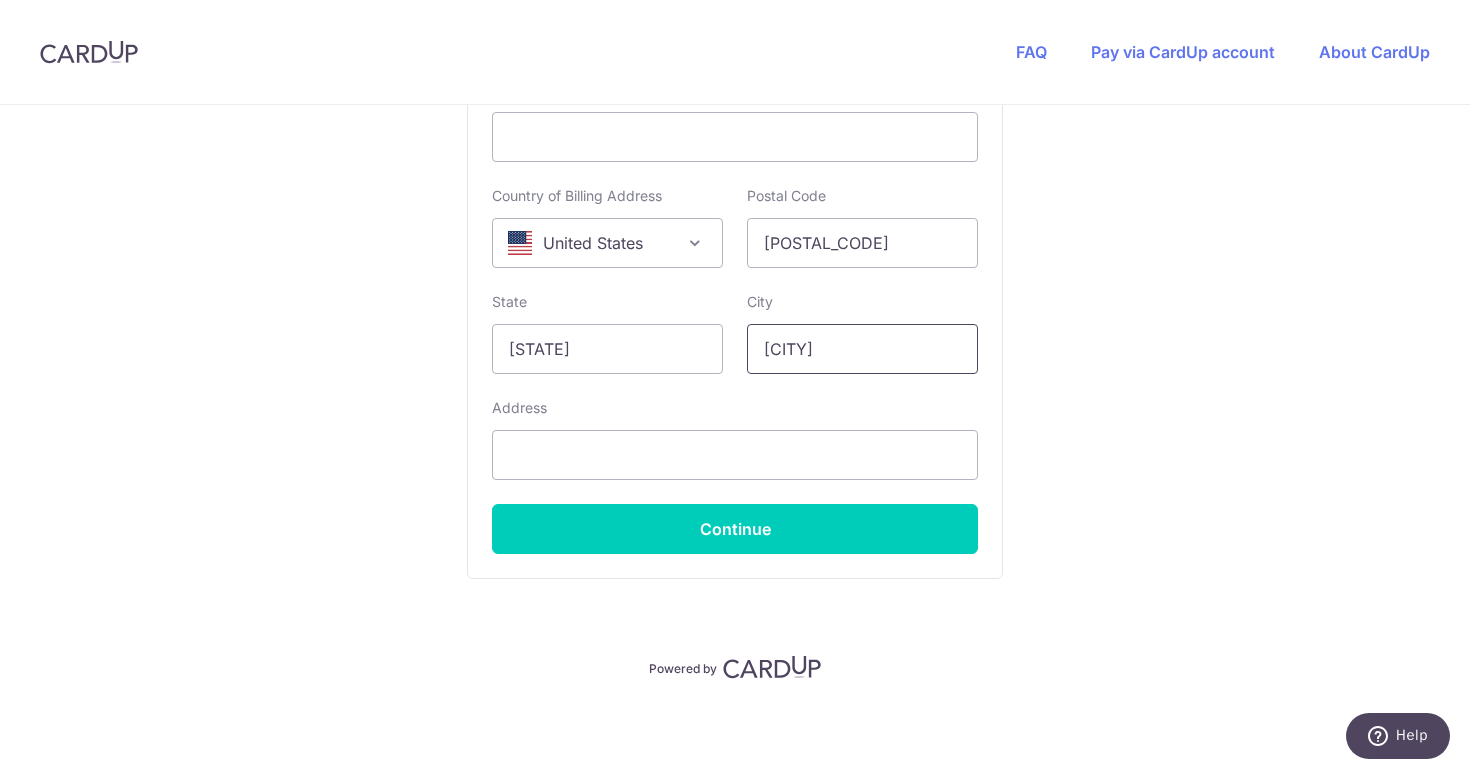 type on "[CITY]" 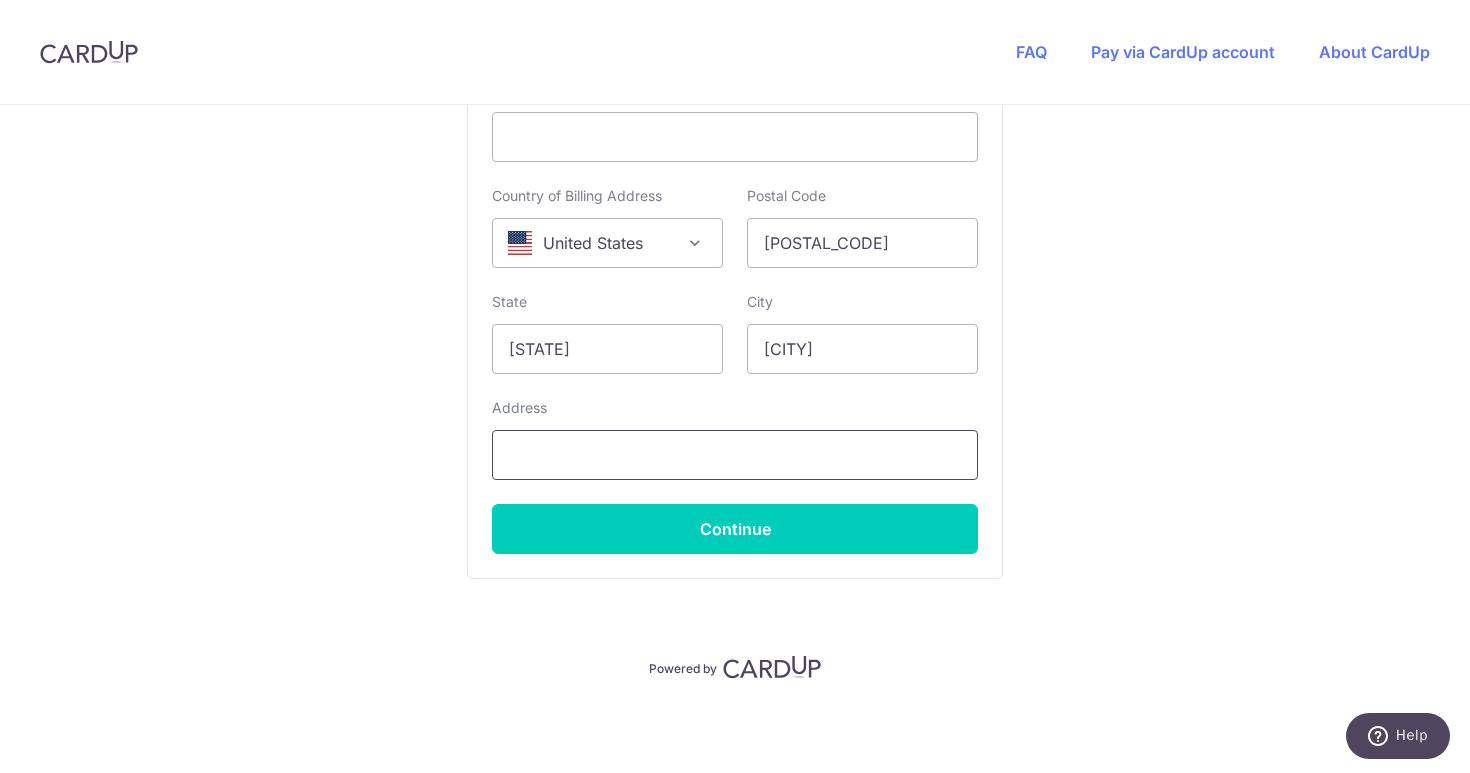click at bounding box center (735, 455) 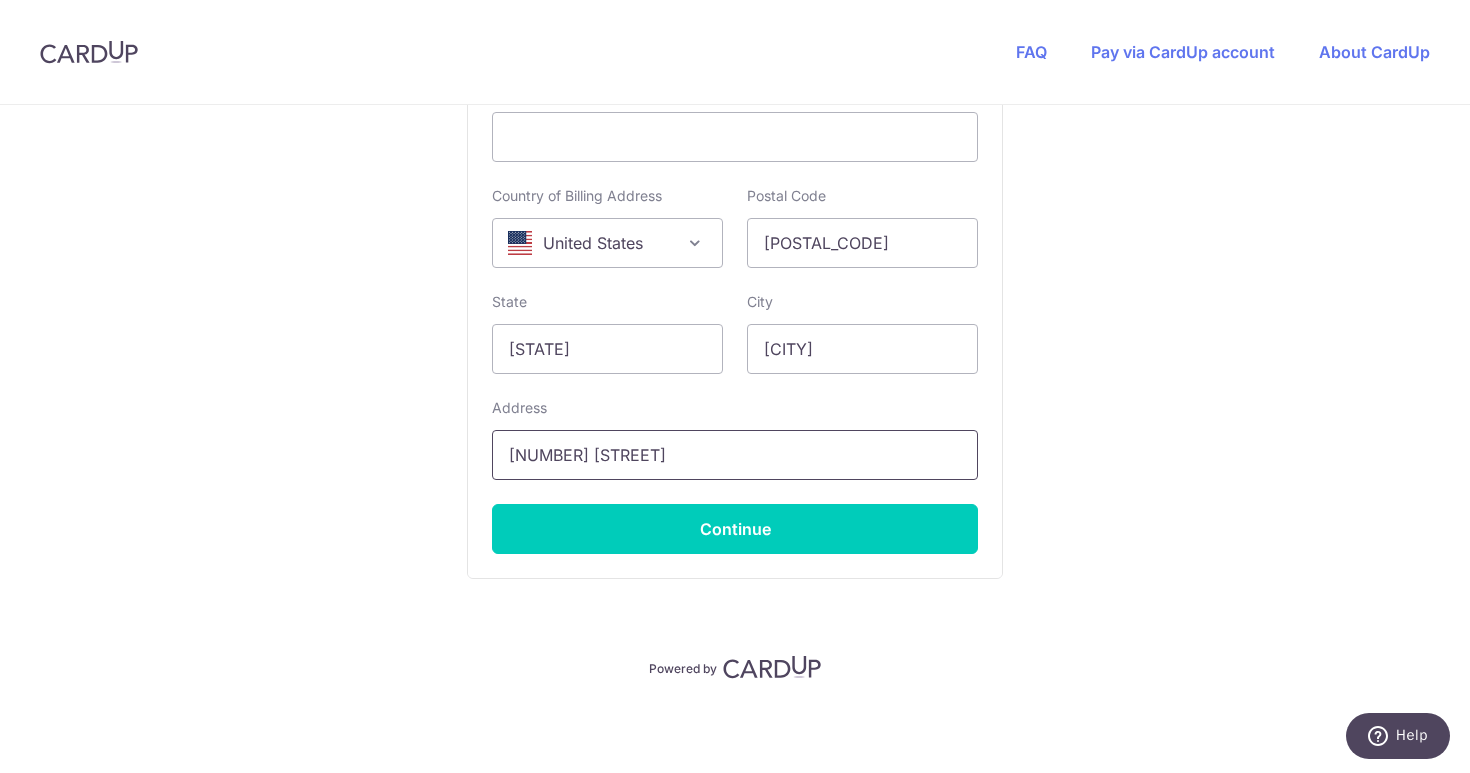 type on "[NUMBER] [STREET]" 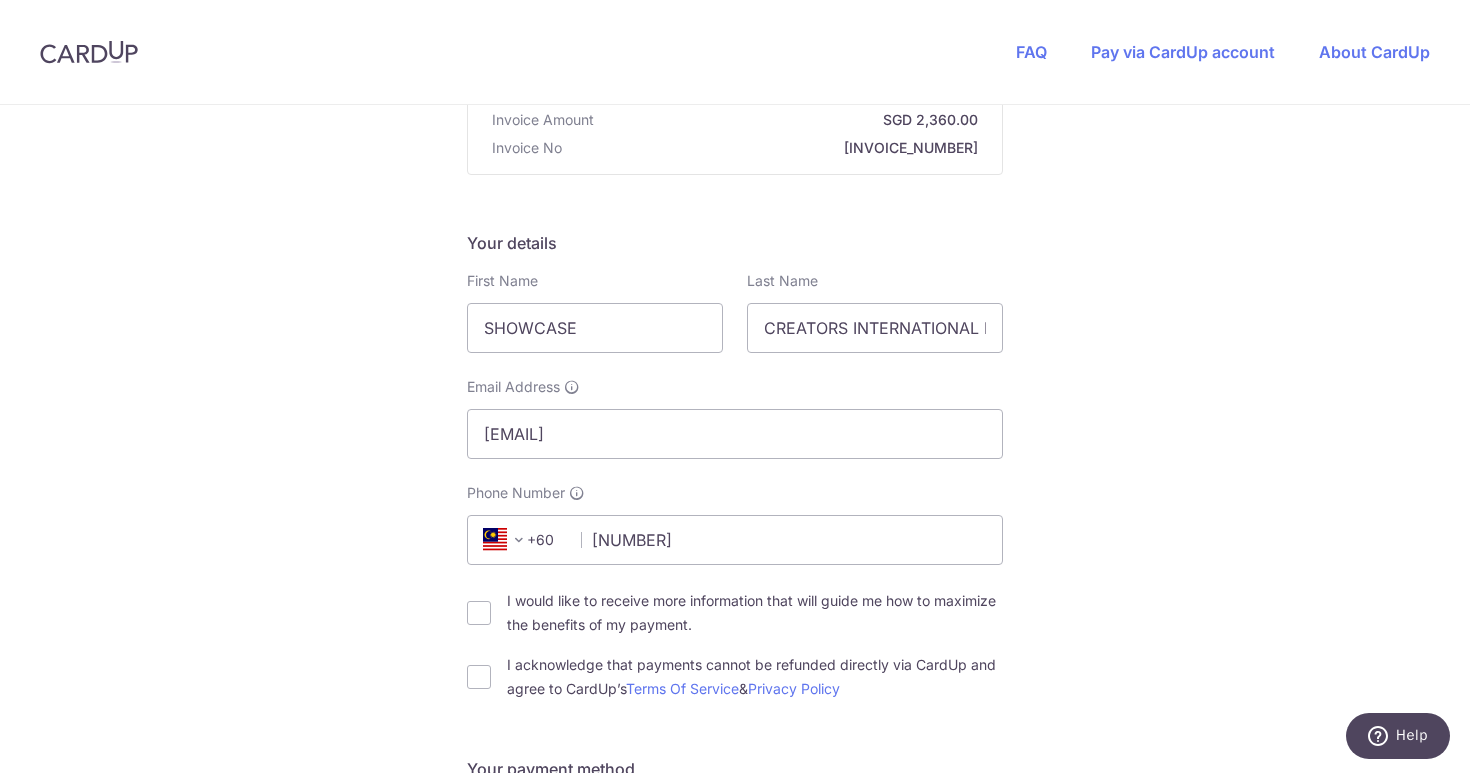 scroll, scrollTop: 243, scrollLeft: 0, axis: vertical 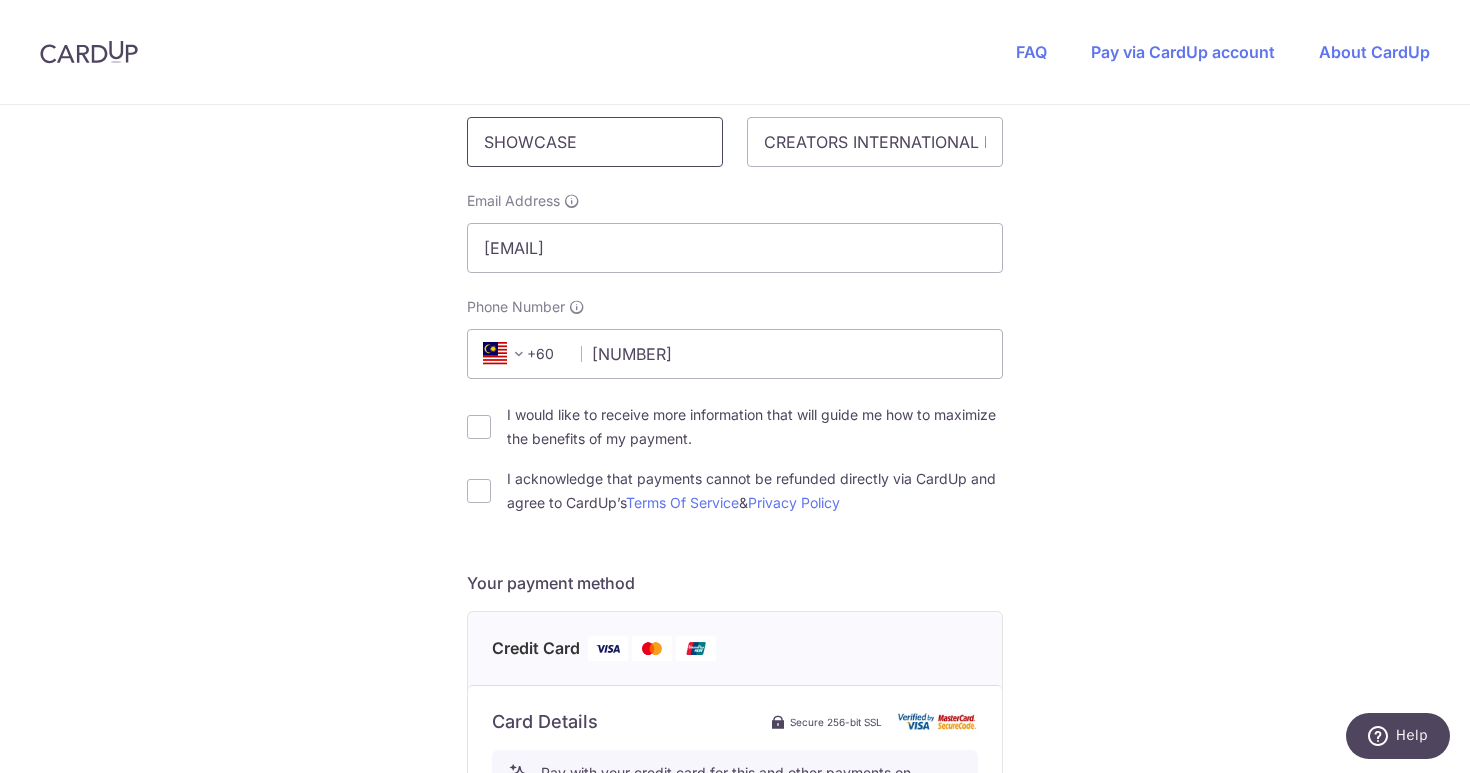click on "SHOWCASE" at bounding box center (595, 142) 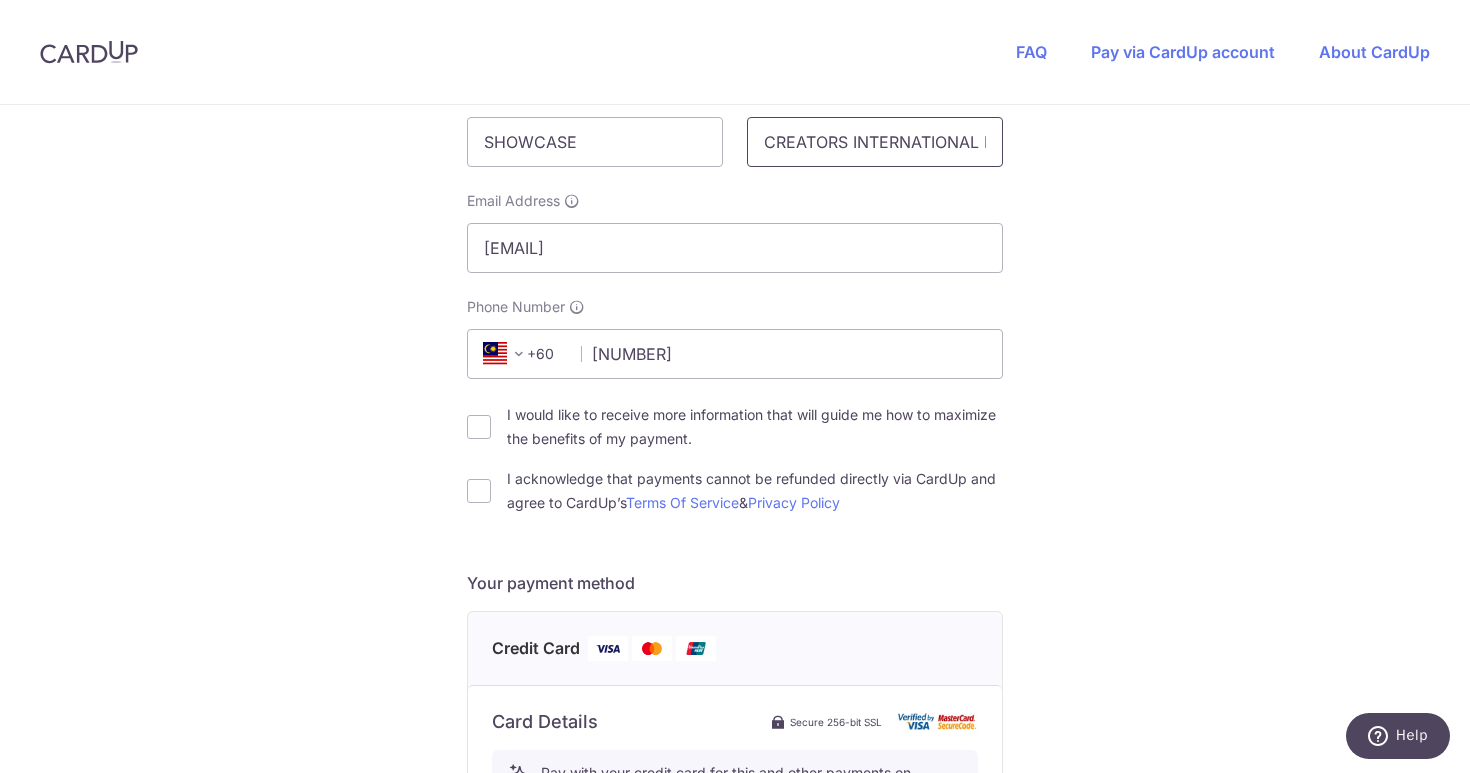 click on "CREATORS INTERNATIONAL PTE. LTD." at bounding box center (875, 142) 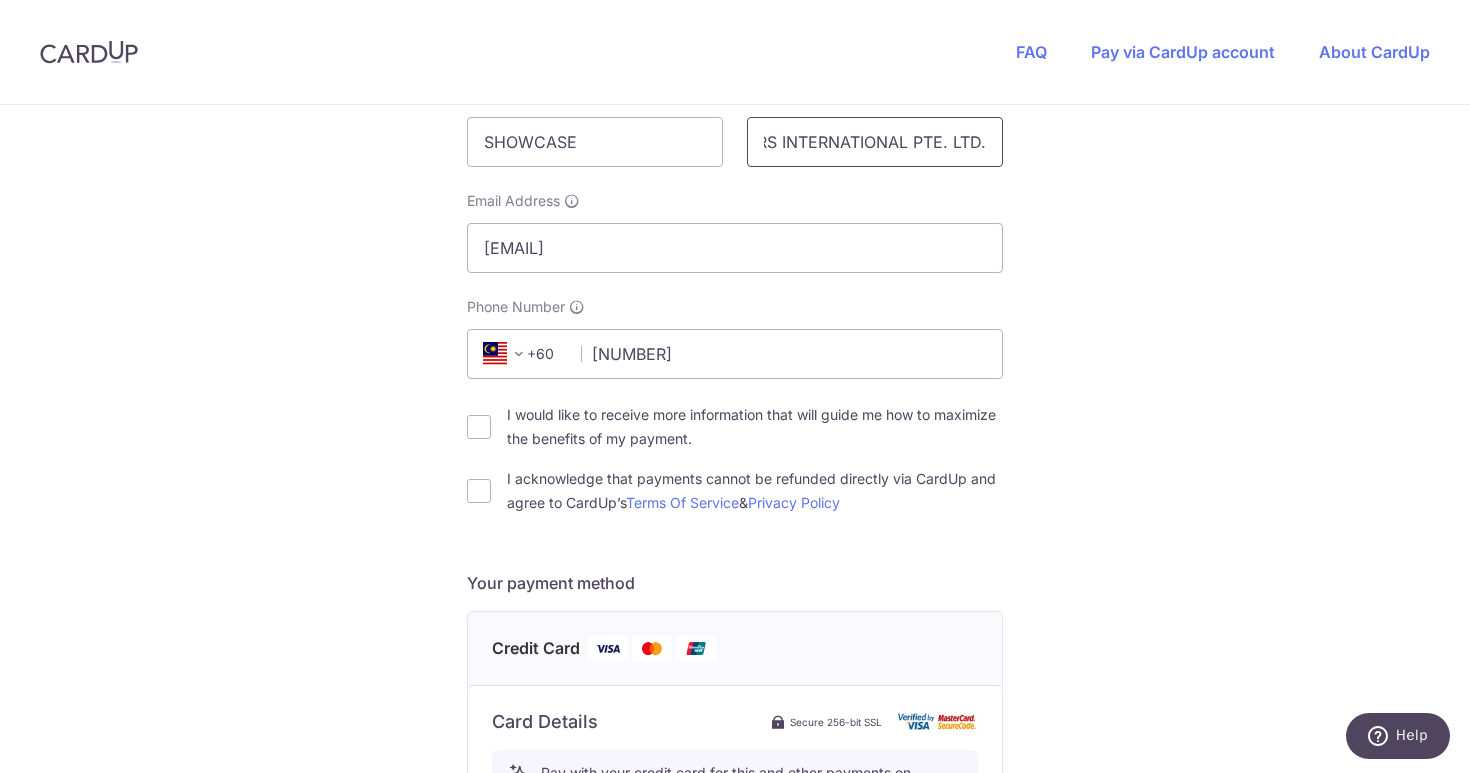 scroll, scrollTop: 0, scrollLeft: 0, axis: both 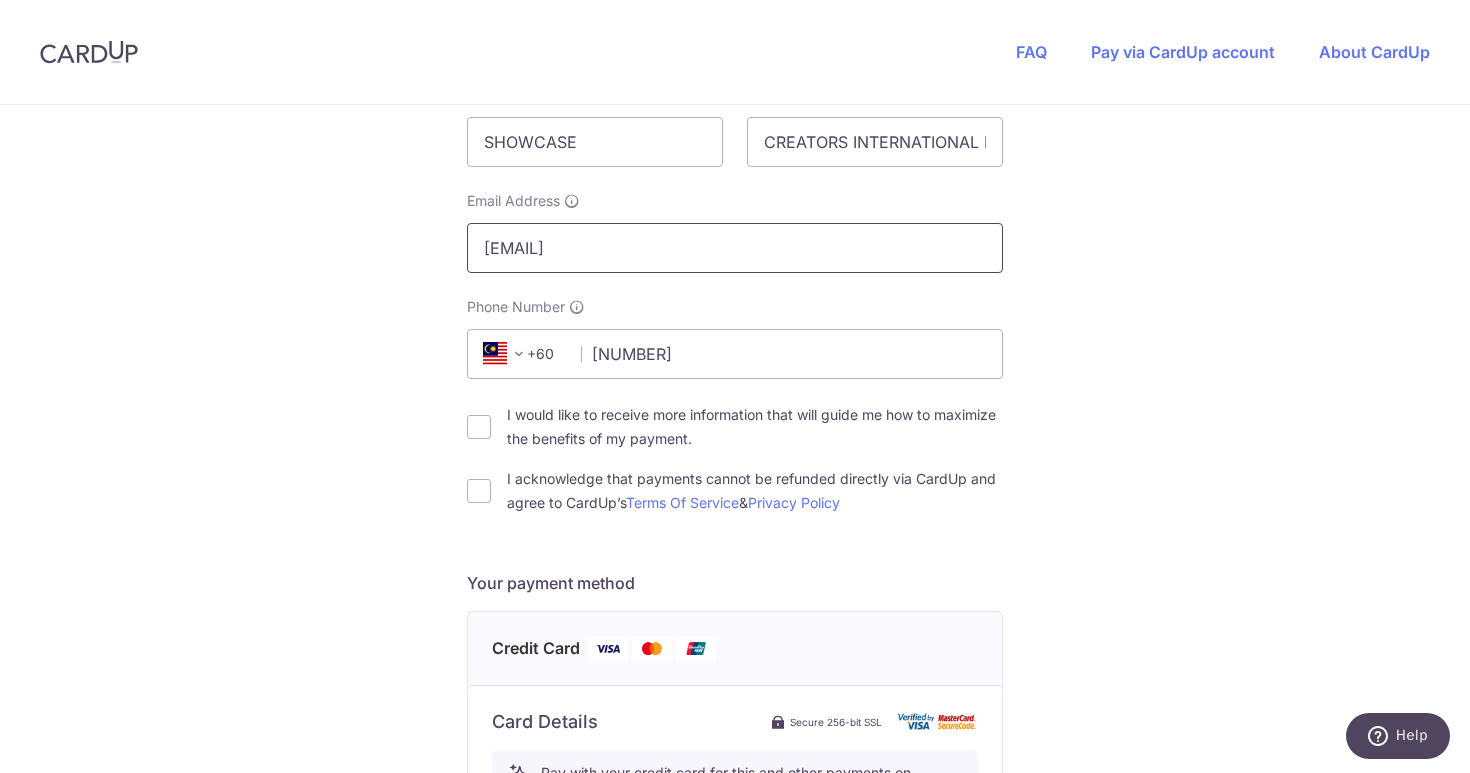 click on "[EMAIL]" at bounding box center (735, 248) 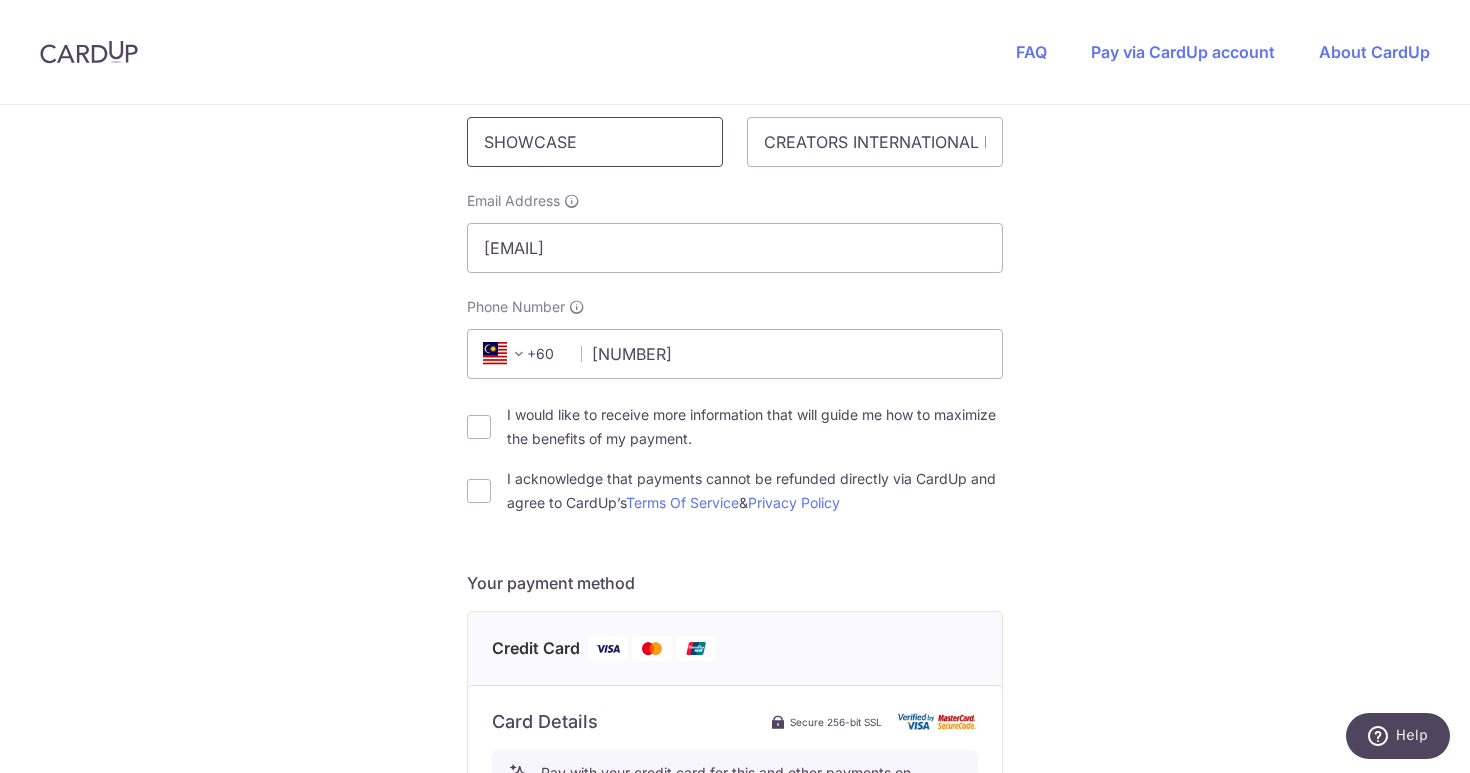 click on "SHOWCASE" at bounding box center (595, 142) 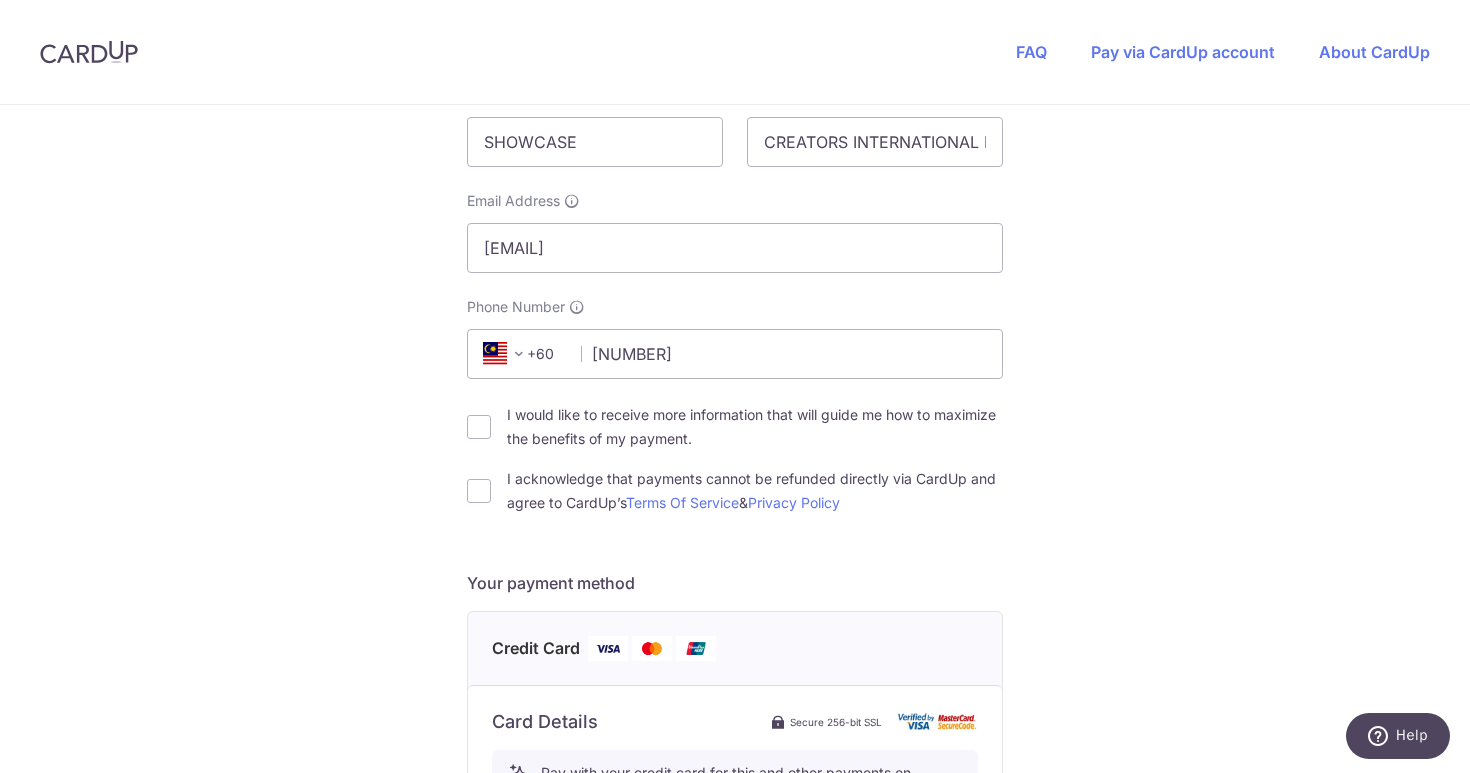 click on "You are paying
[COMPANY_NAME]
[COMPANY_NAME] uses CardUp to accept payments.
Payment details
Invoice Amount
SGD [PRICE]
Invoice No
[INVOICE_NUMBER]
Your details
First Name
SHOWCASE
Last Name
[COMPANY_NAME]
Email Address
[EMAIL]
Phone Number
+376" at bounding box center [735, 631] 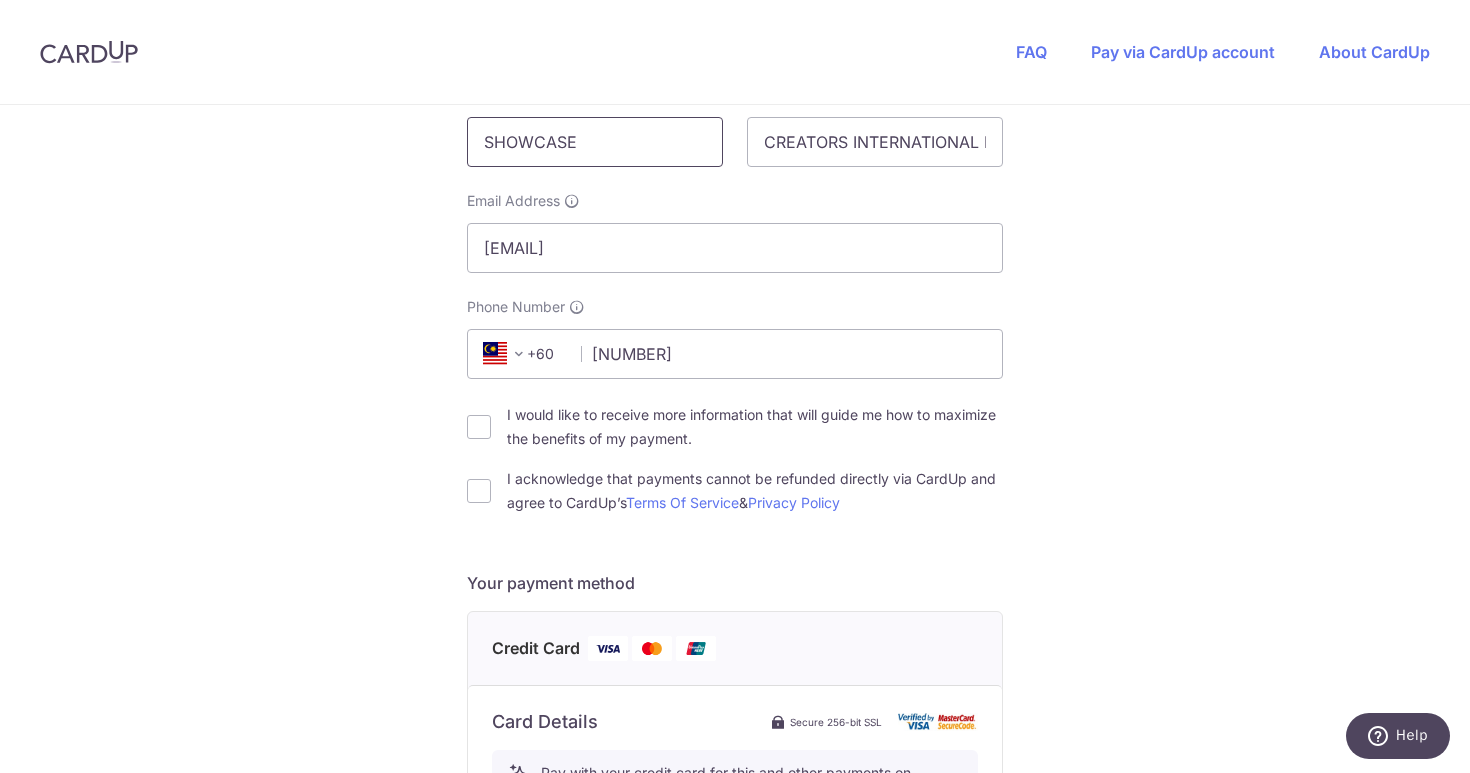click on "SHOWCASE" at bounding box center (595, 142) 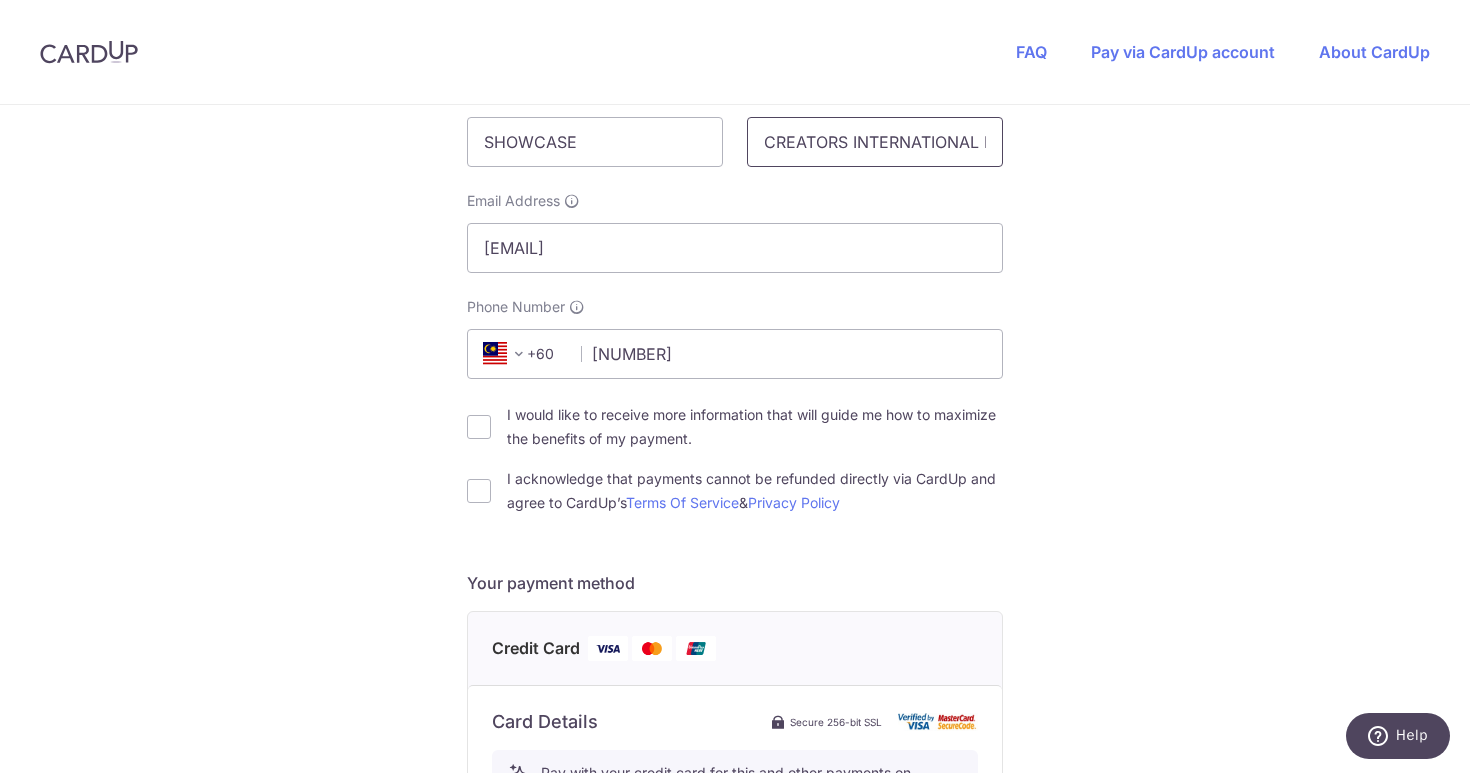 click on "CREATORS INTERNATIONAL PTE. LTD." at bounding box center (875, 142) 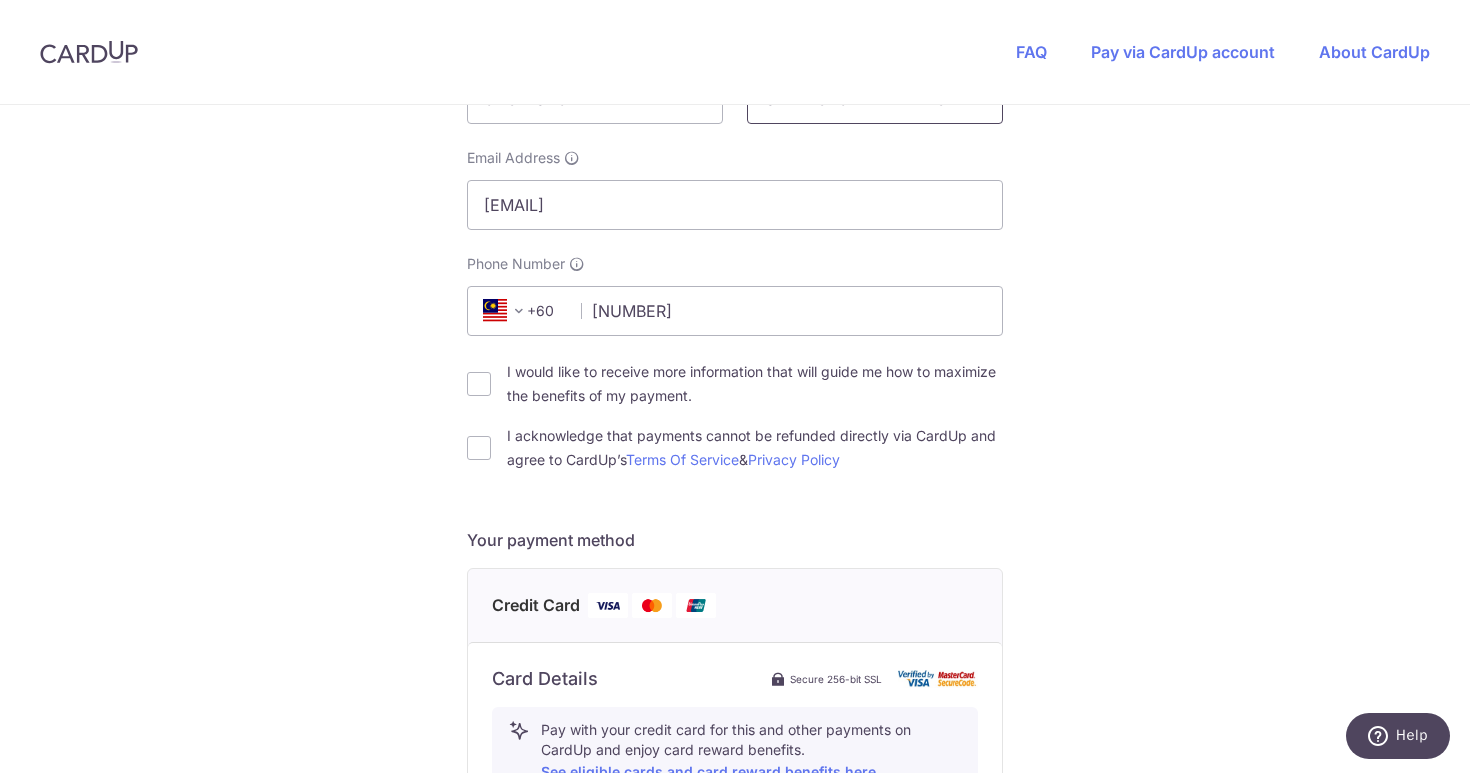 scroll, scrollTop: 883, scrollLeft: 0, axis: vertical 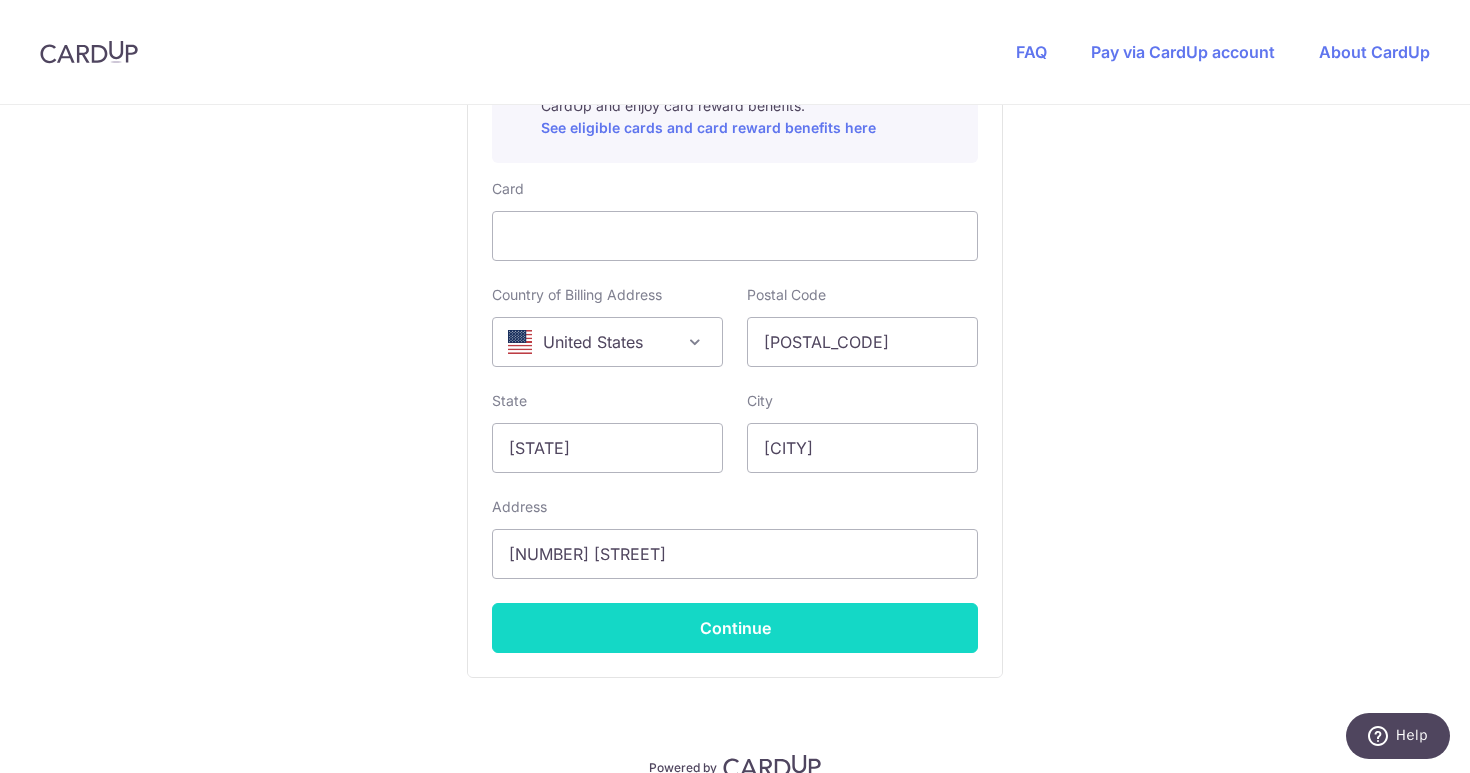 click on "Continue" at bounding box center [735, 628] 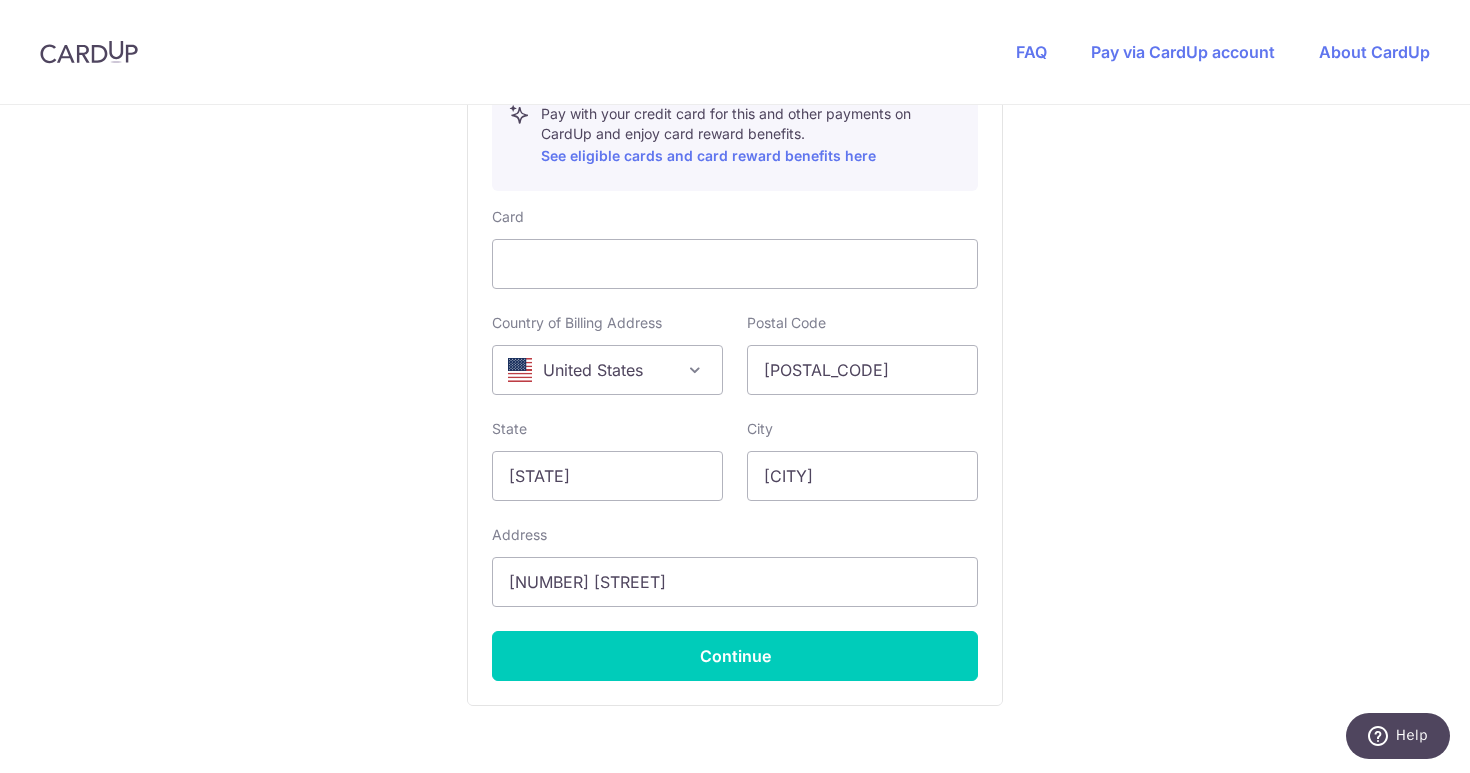 scroll, scrollTop: 510, scrollLeft: 0, axis: vertical 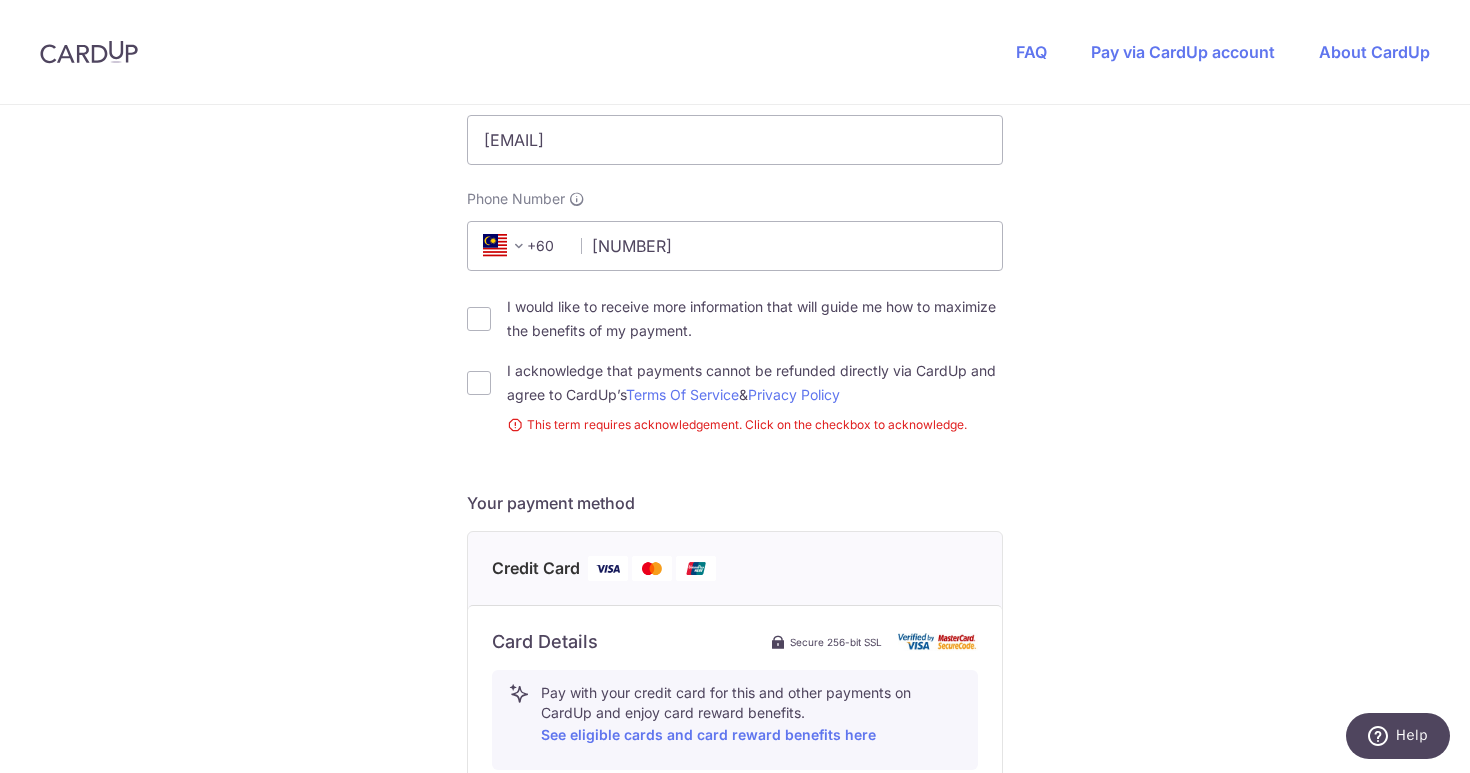 click on "I acknowledge that payments cannot be refunded directly via CardUp and agree to CardUp’s
Terms Of Service  &
Privacy Policy" at bounding box center [735, 383] 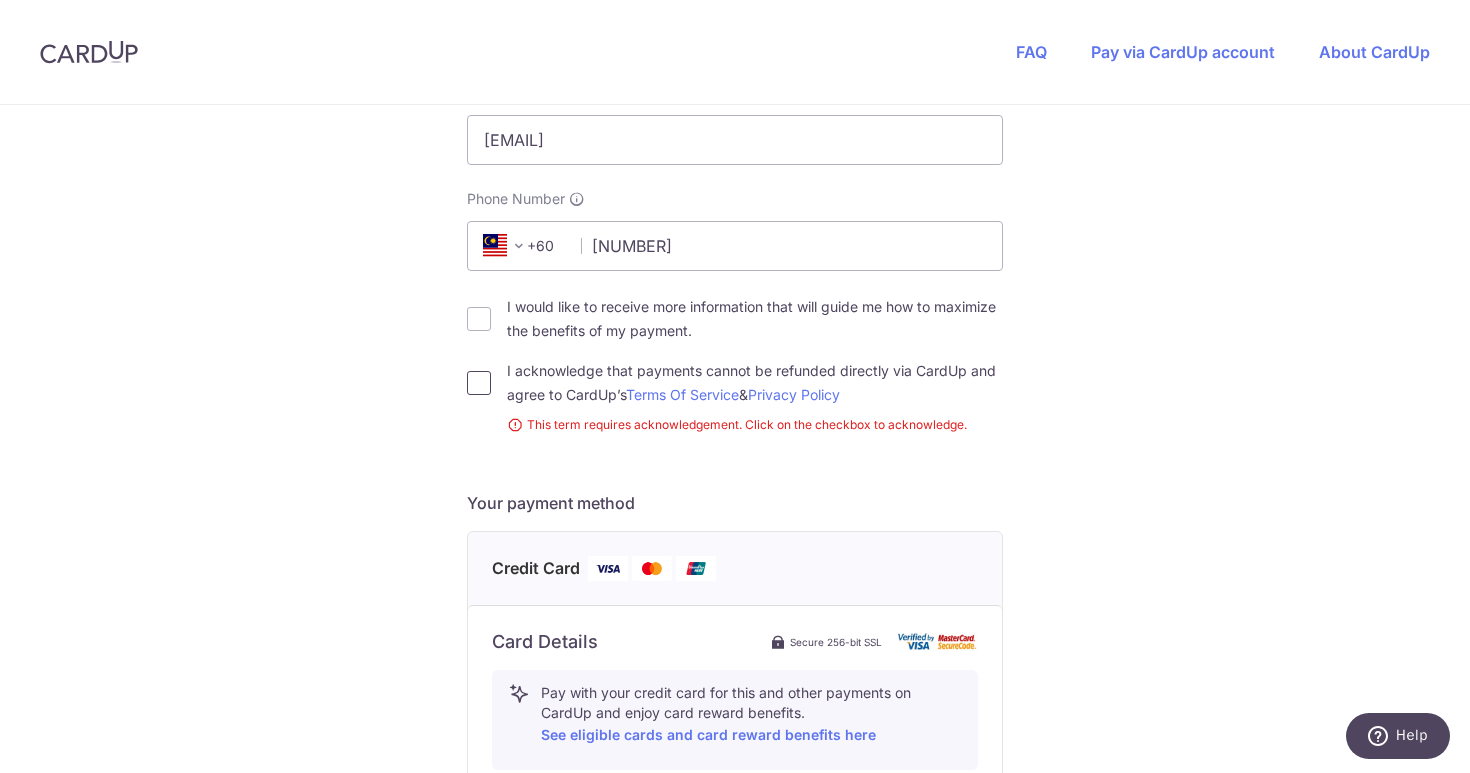 click on "I acknowledge that payments cannot be refunded directly via CardUp and agree to CardUp’s
Terms Of Service  &
Privacy Policy" at bounding box center [479, 383] 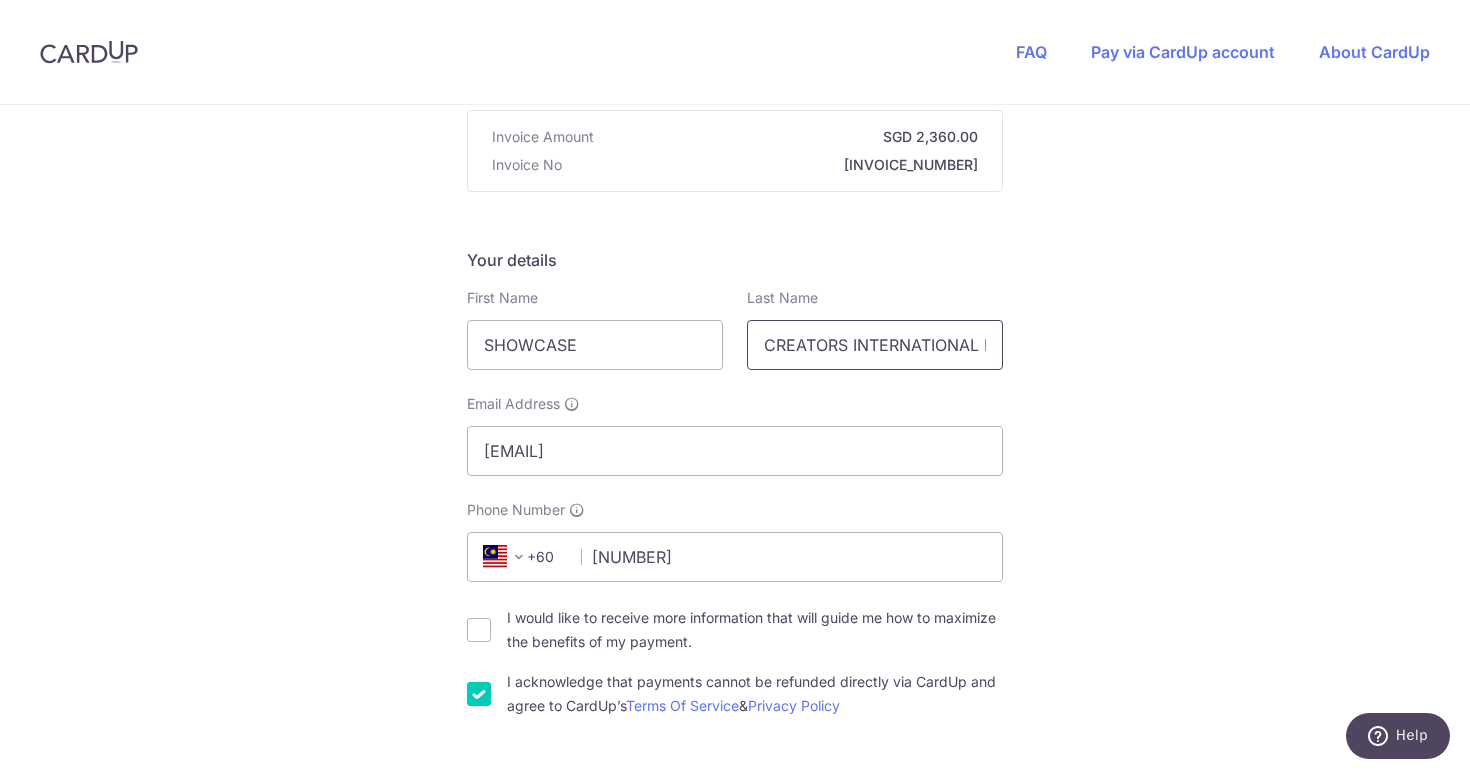 scroll, scrollTop: 0, scrollLeft: 0, axis: both 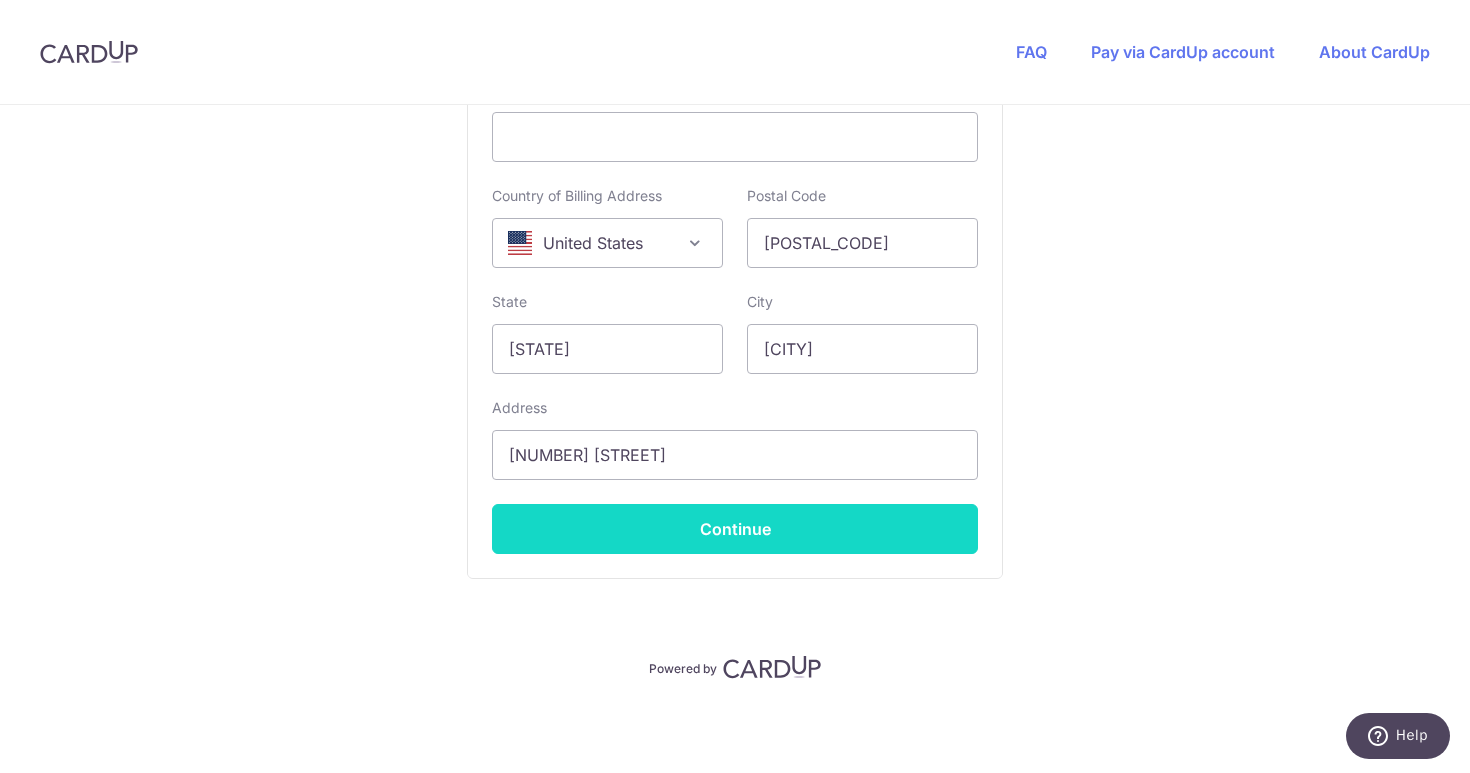 click on "Continue" at bounding box center [735, 529] 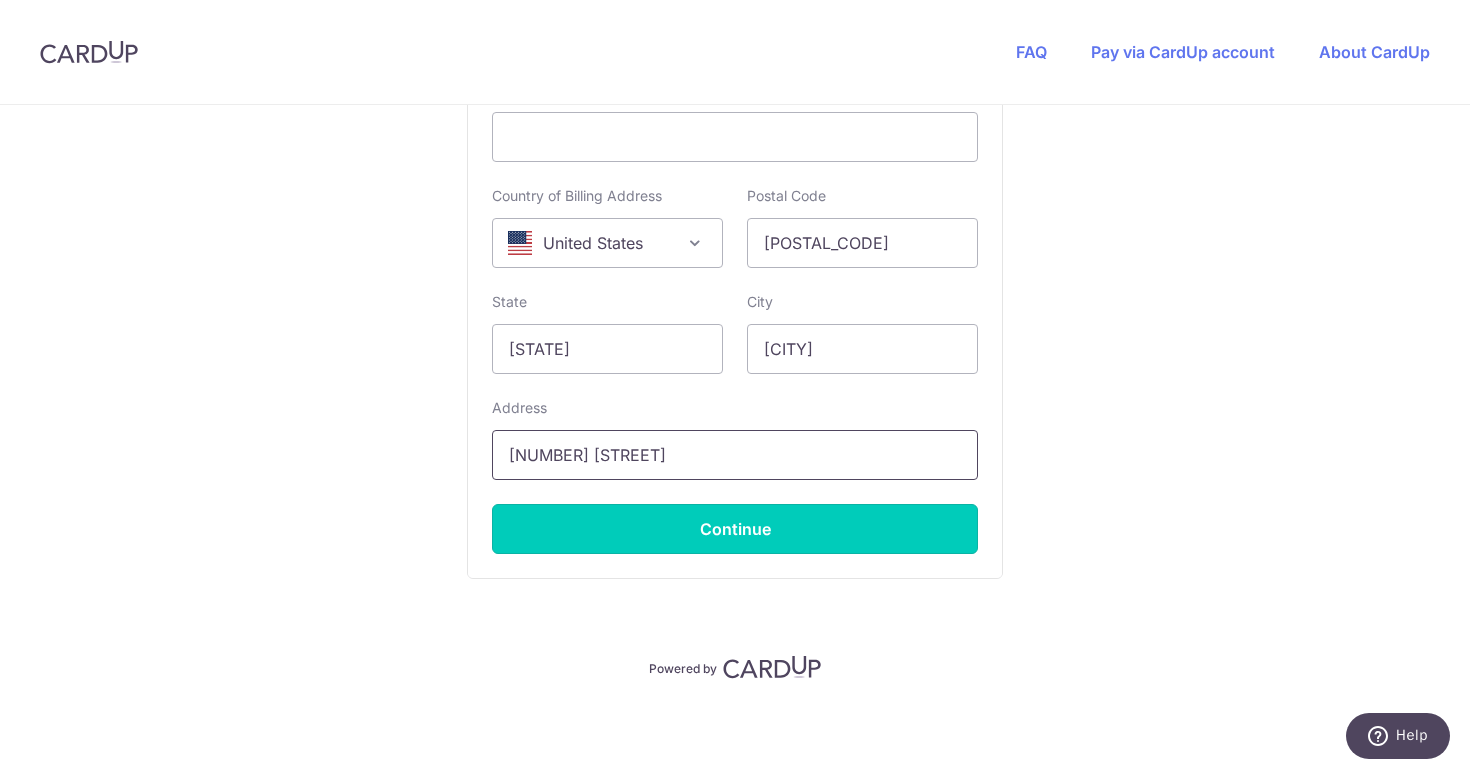 type on "**** [LAST_FOUR]" 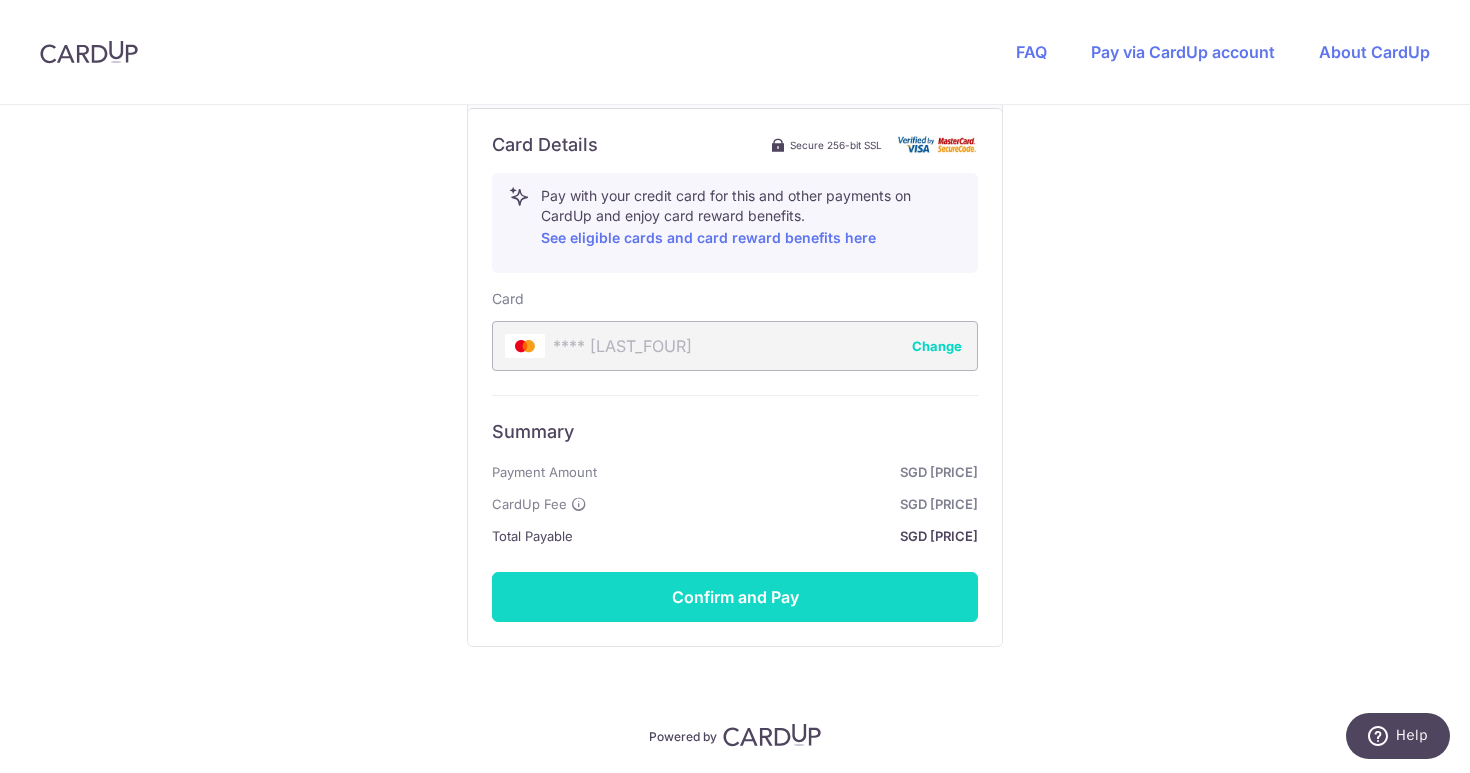 scroll, scrollTop: 996, scrollLeft: 0, axis: vertical 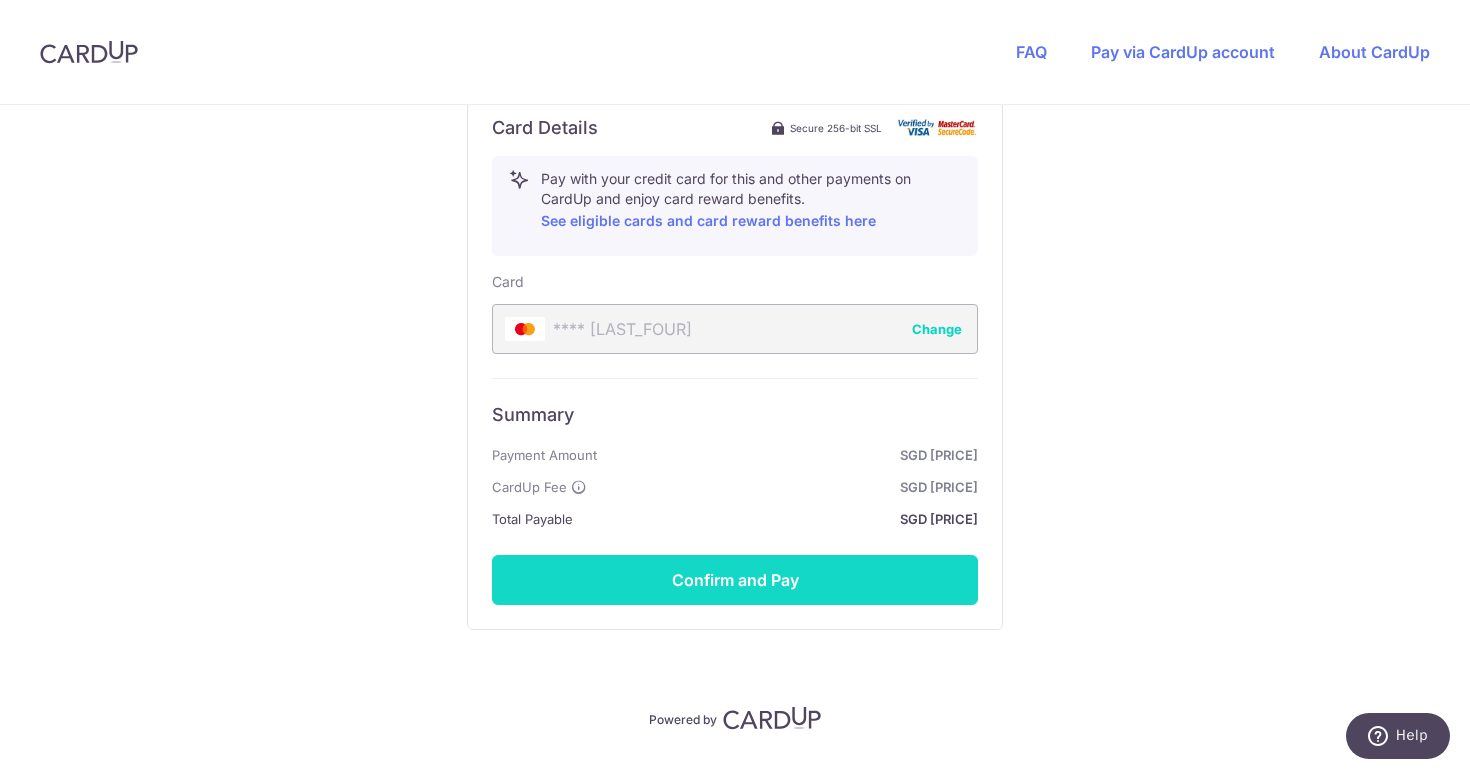 click on "Confirm and Pay" at bounding box center [735, 580] 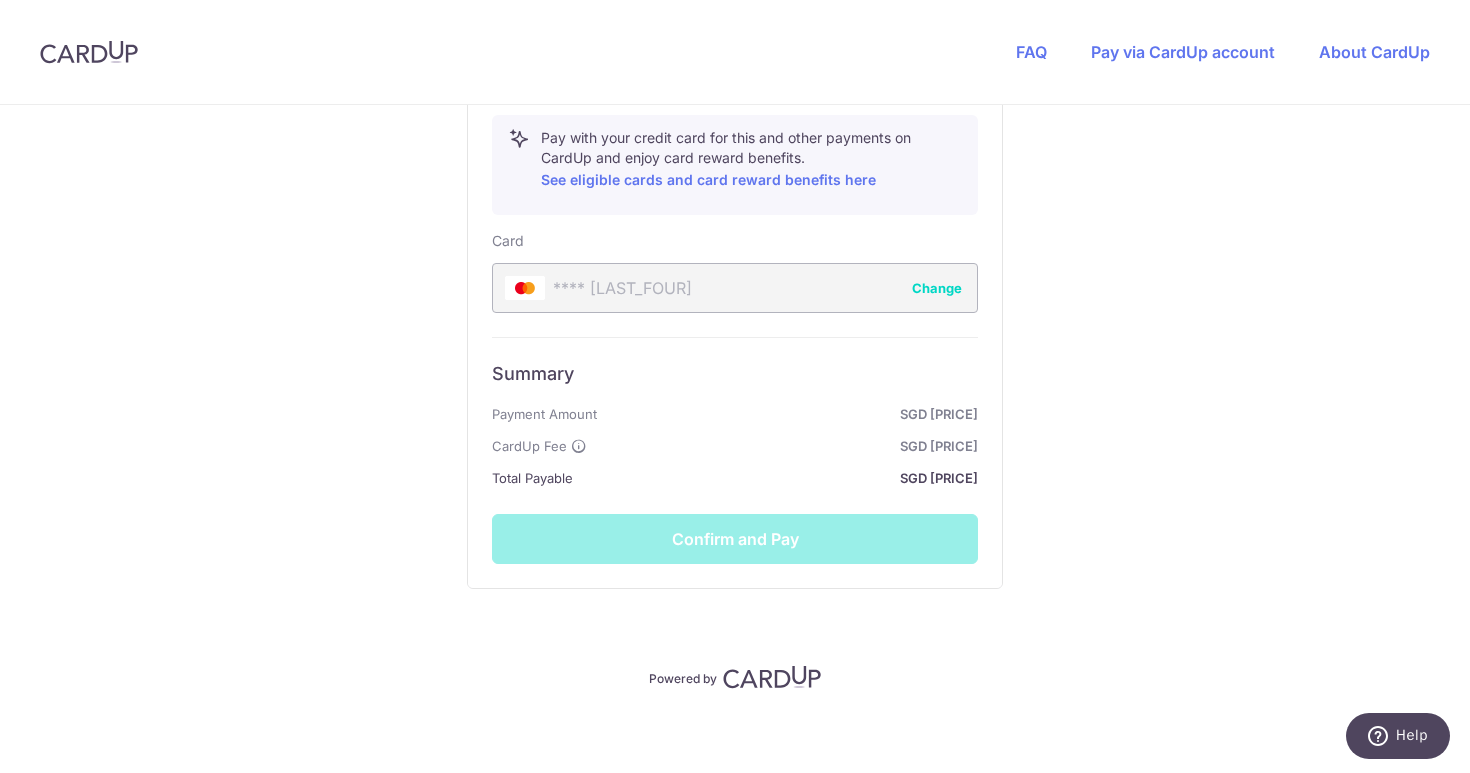 scroll, scrollTop: 1103, scrollLeft: 0, axis: vertical 